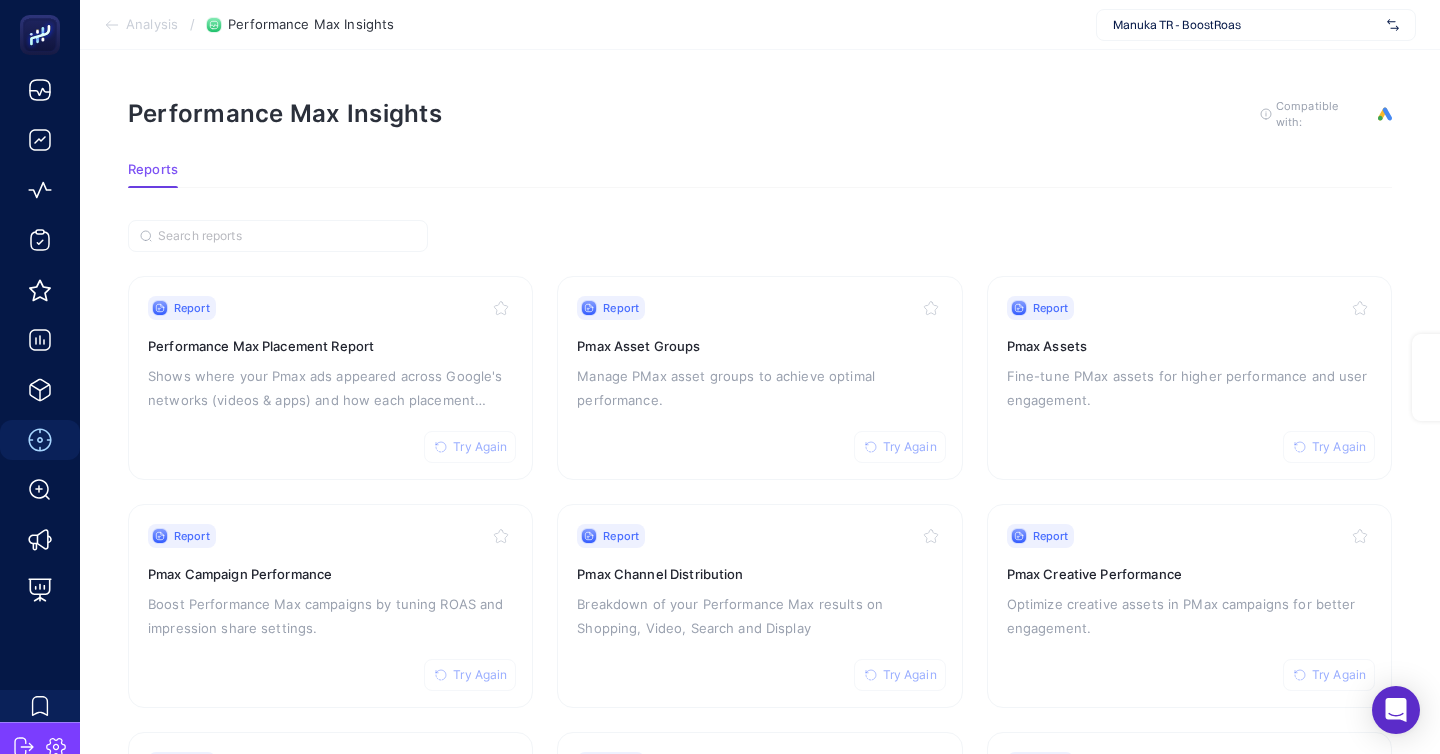 scroll, scrollTop: 25, scrollLeft: 0, axis: vertical 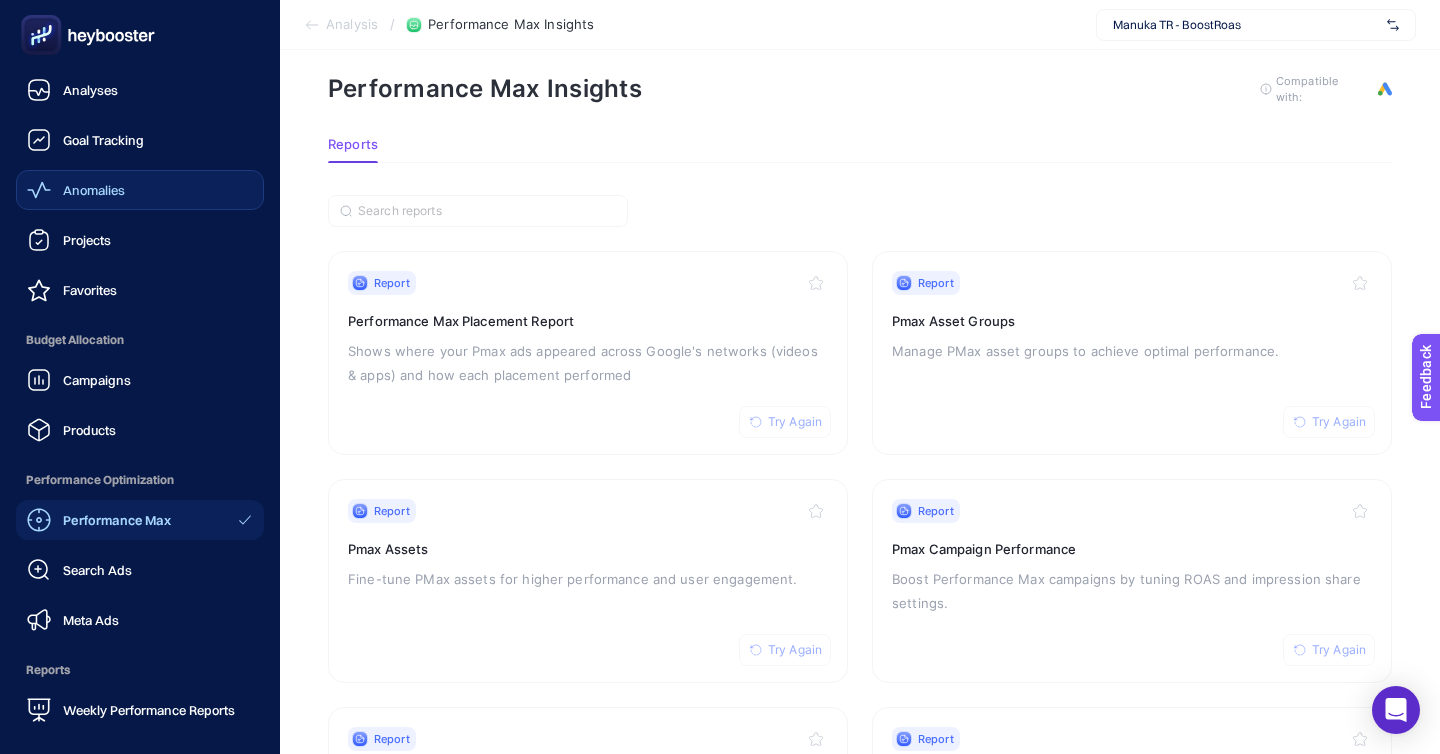 click on "Anomalies" at bounding box center (140, 190) 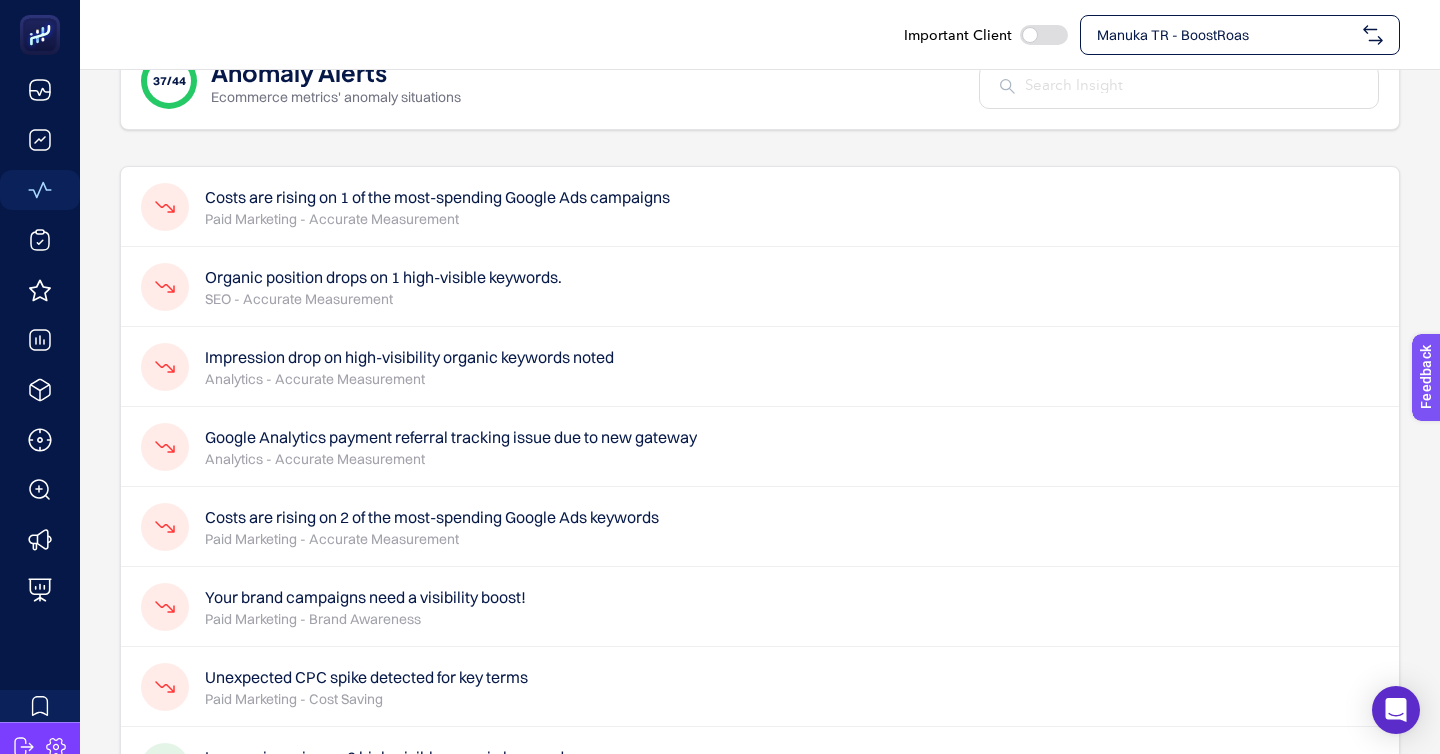 scroll, scrollTop: 64, scrollLeft: 0, axis: vertical 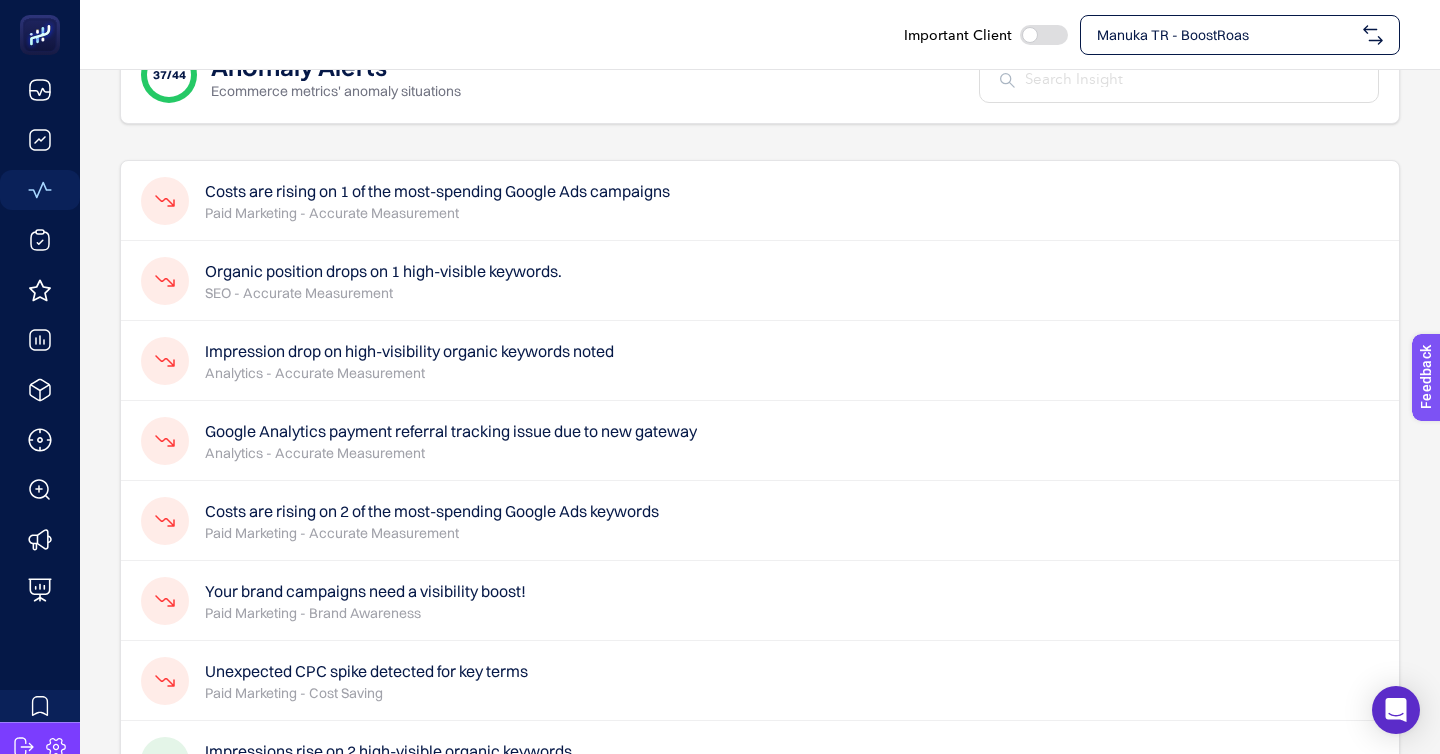 click on "Manuka TR - BoostRoas" at bounding box center (1226, 35) 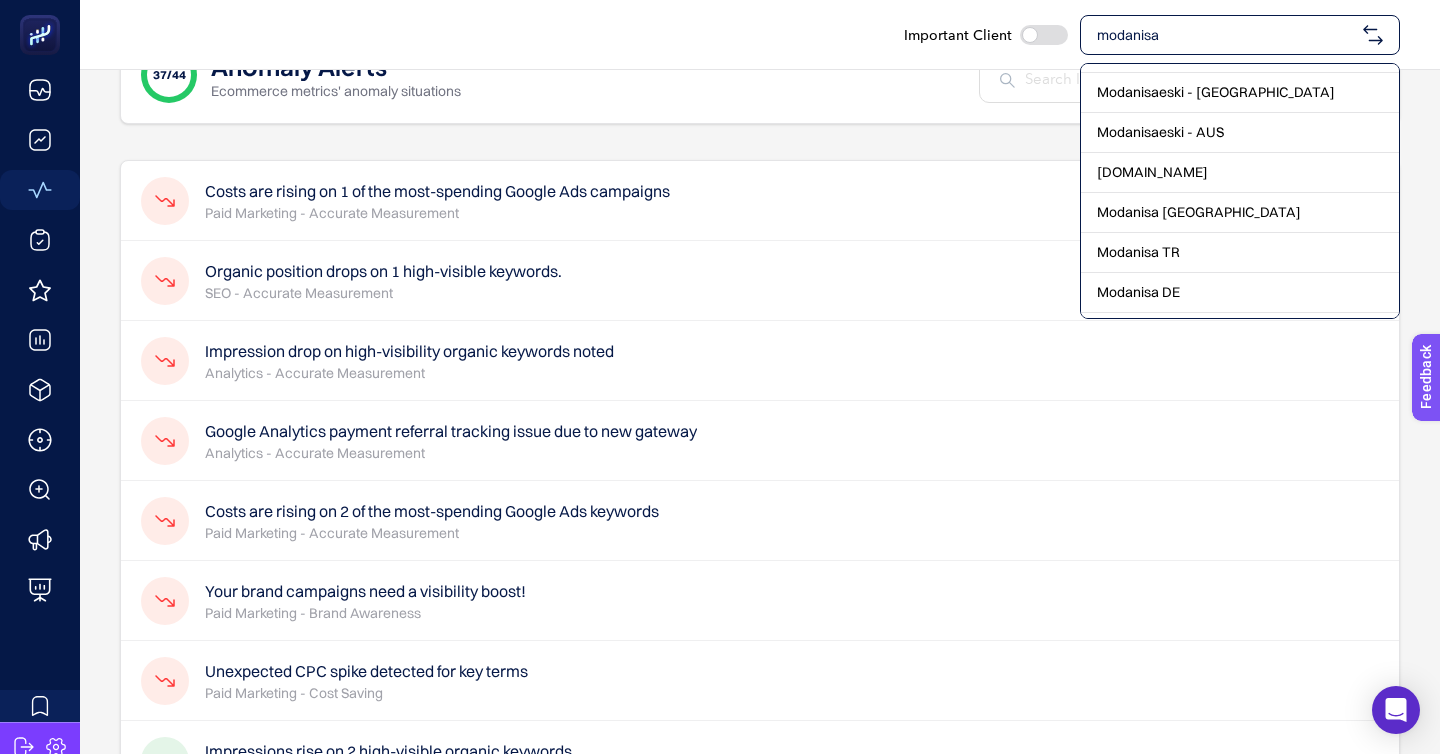 scroll, scrollTop: 178, scrollLeft: 0, axis: vertical 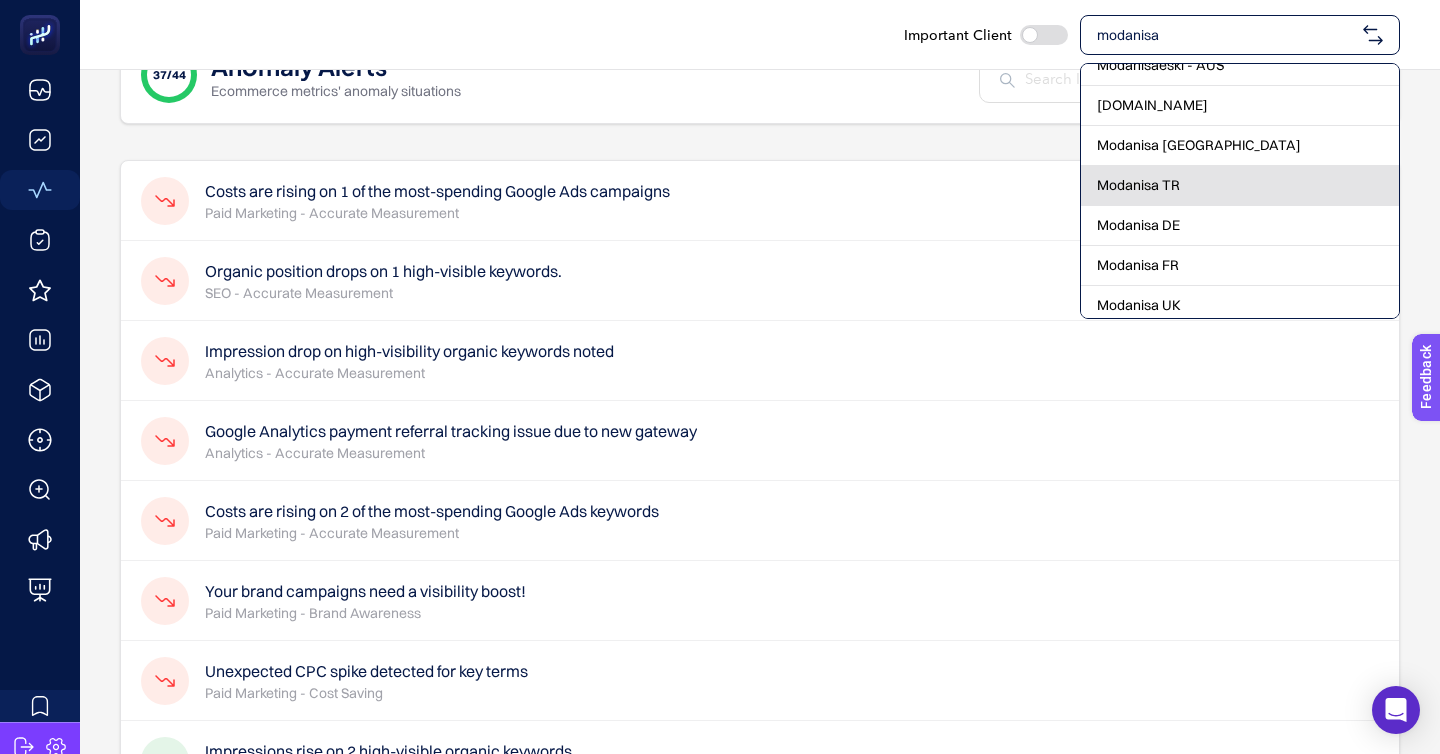type on "modanisa" 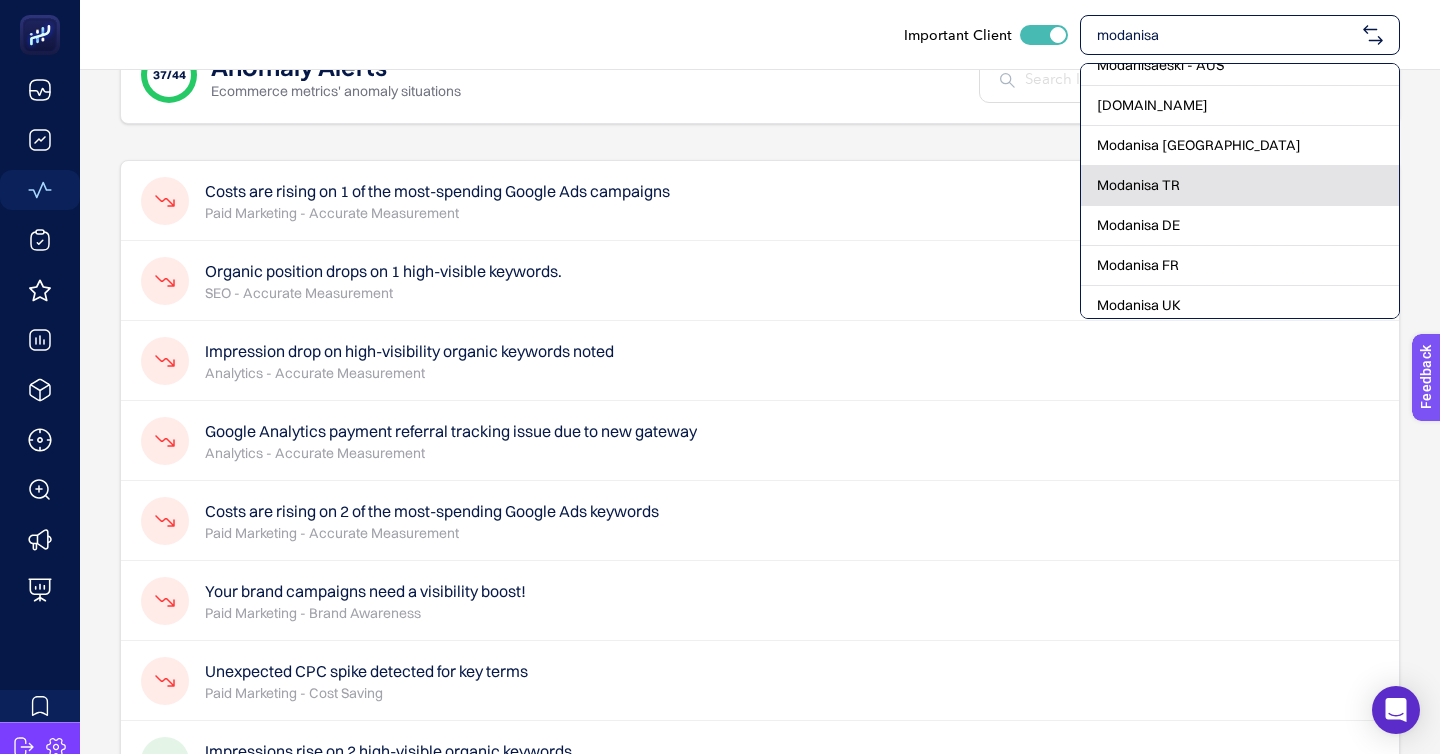 checkbox on "true" 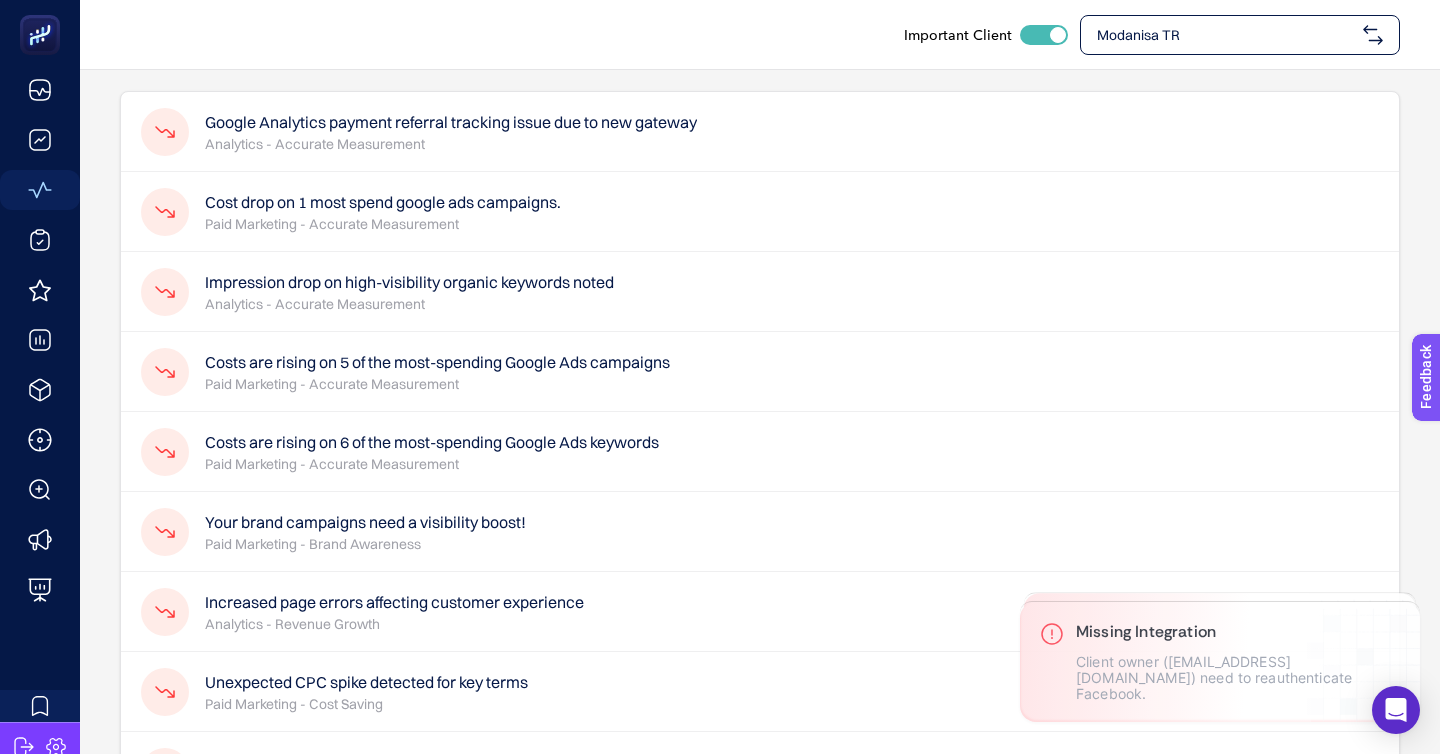 scroll, scrollTop: 141, scrollLeft: 0, axis: vertical 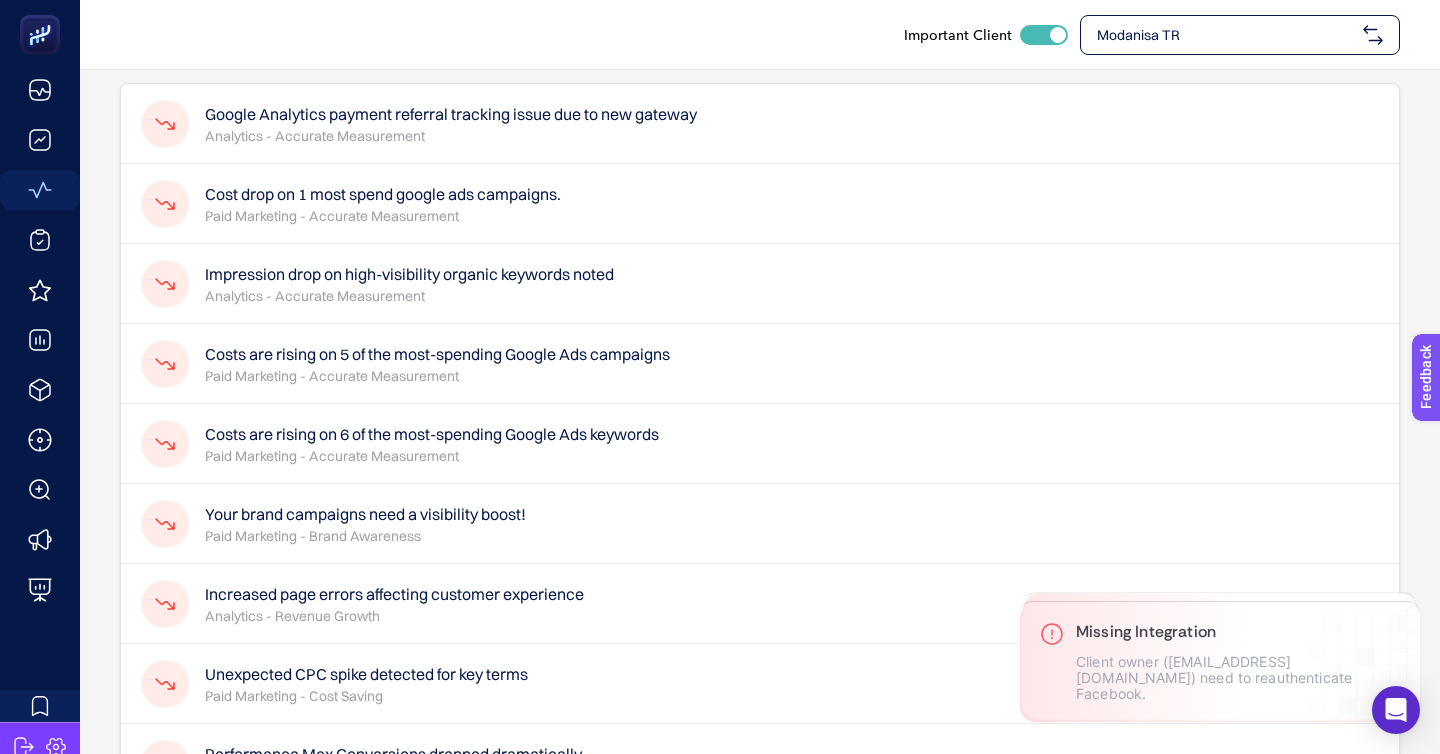 click on "Analytics Purchase Rate dropped dramatically.  -" 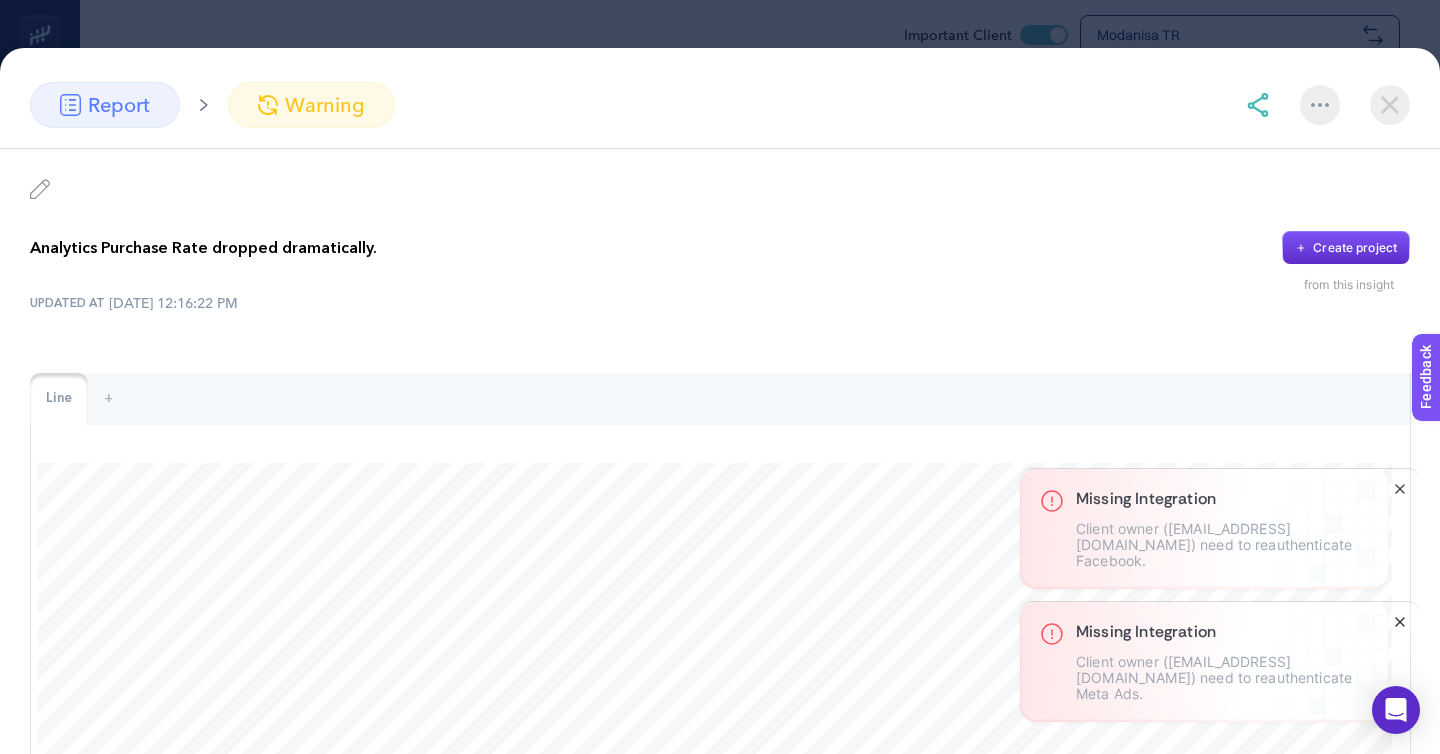 click 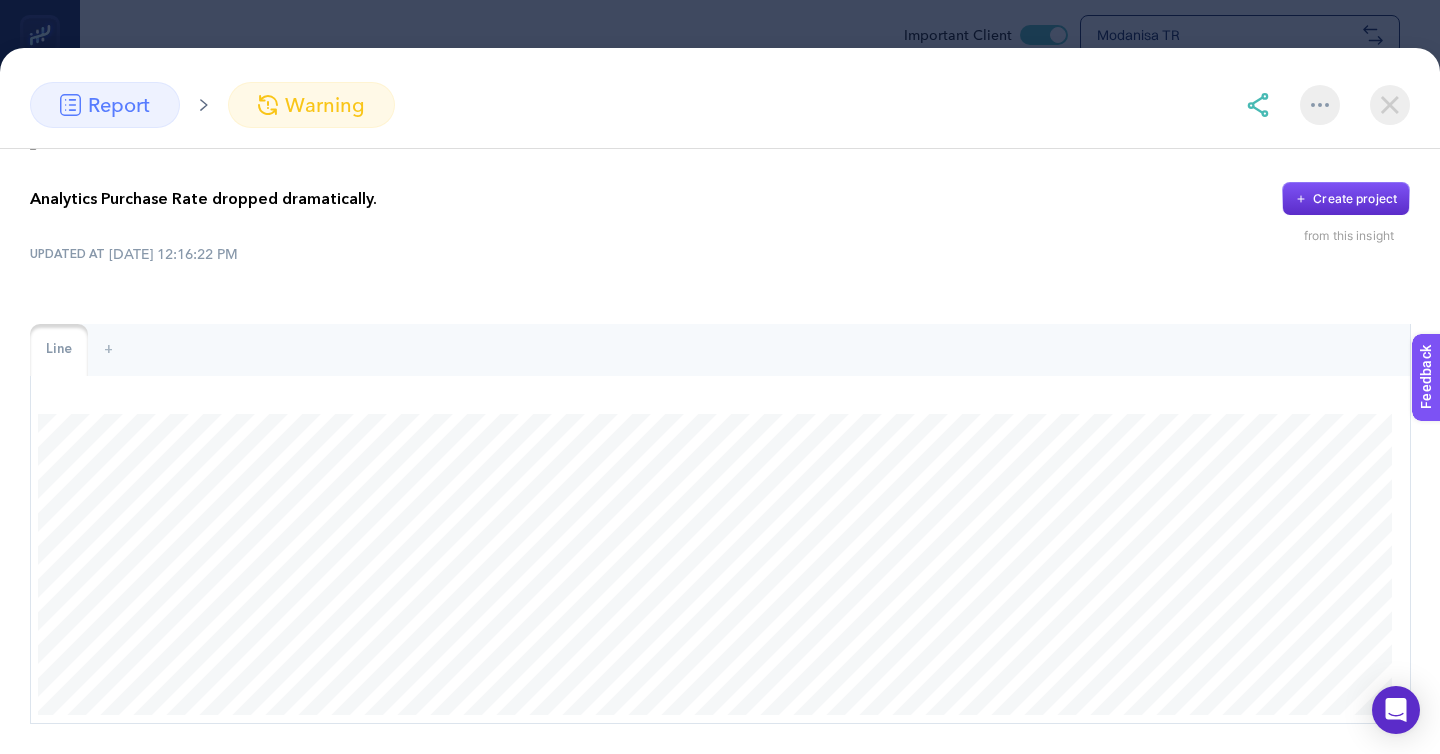 scroll, scrollTop: 51, scrollLeft: 0, axis: vertical 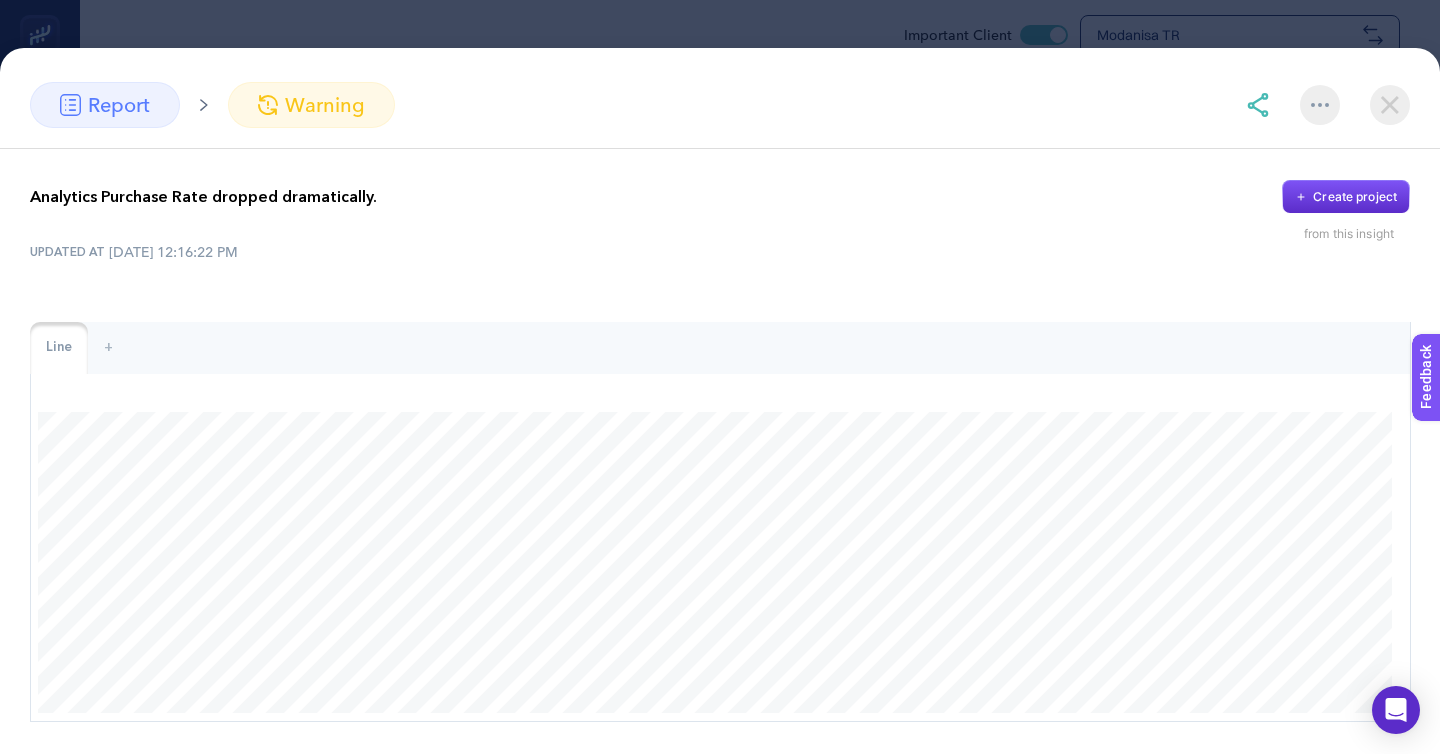 click at bounding box center [1390, 105] 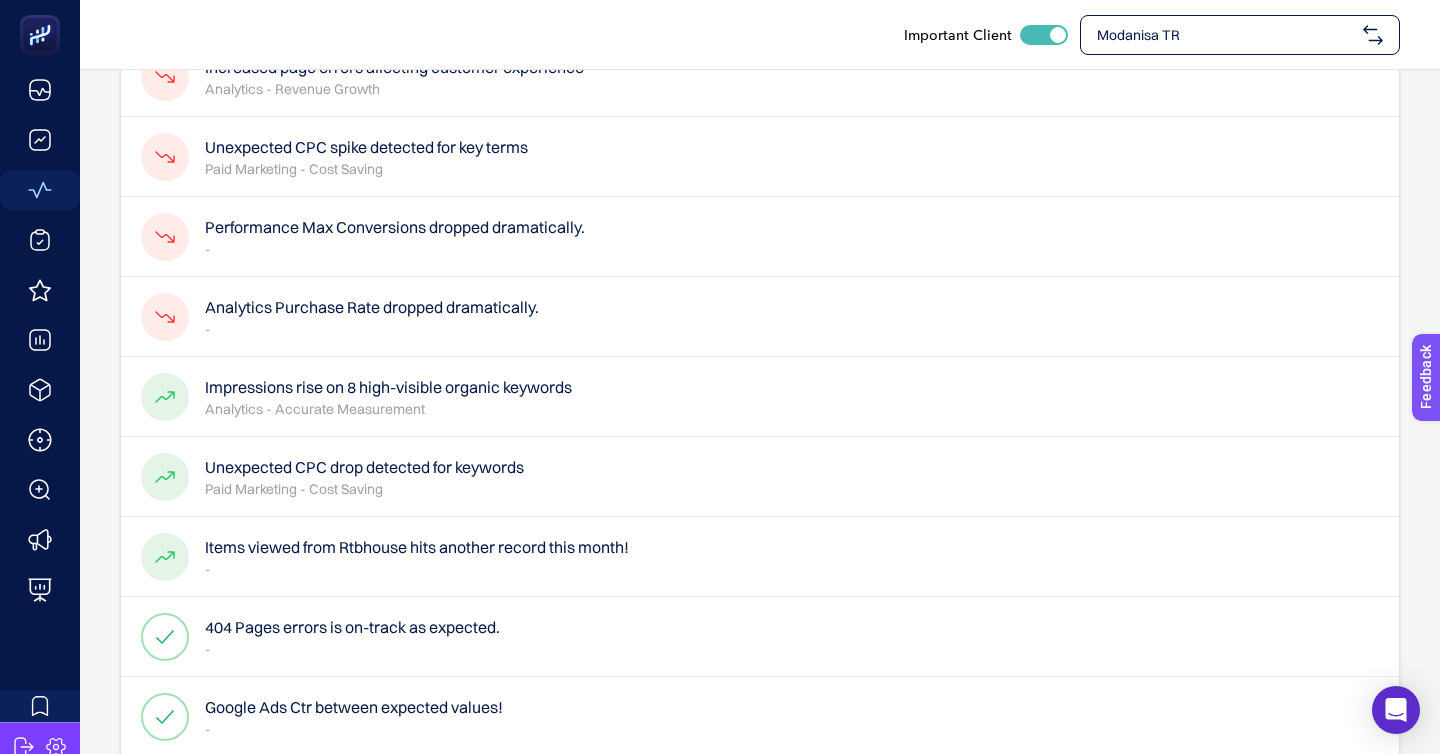 scroll, scrollTop: 733, scrollLeft: 0, axis: vertical 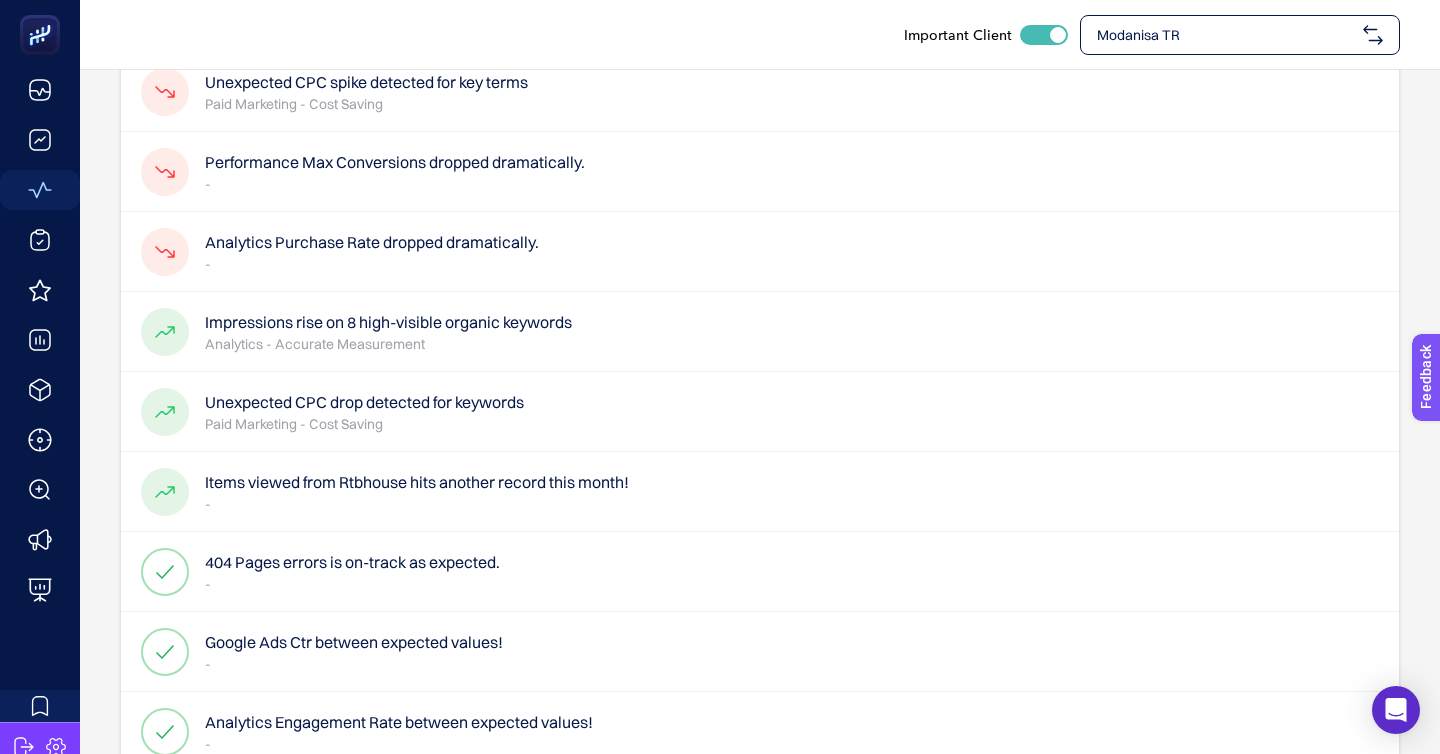 click on "Modanisa TR" at bounding box center (1240, 35) 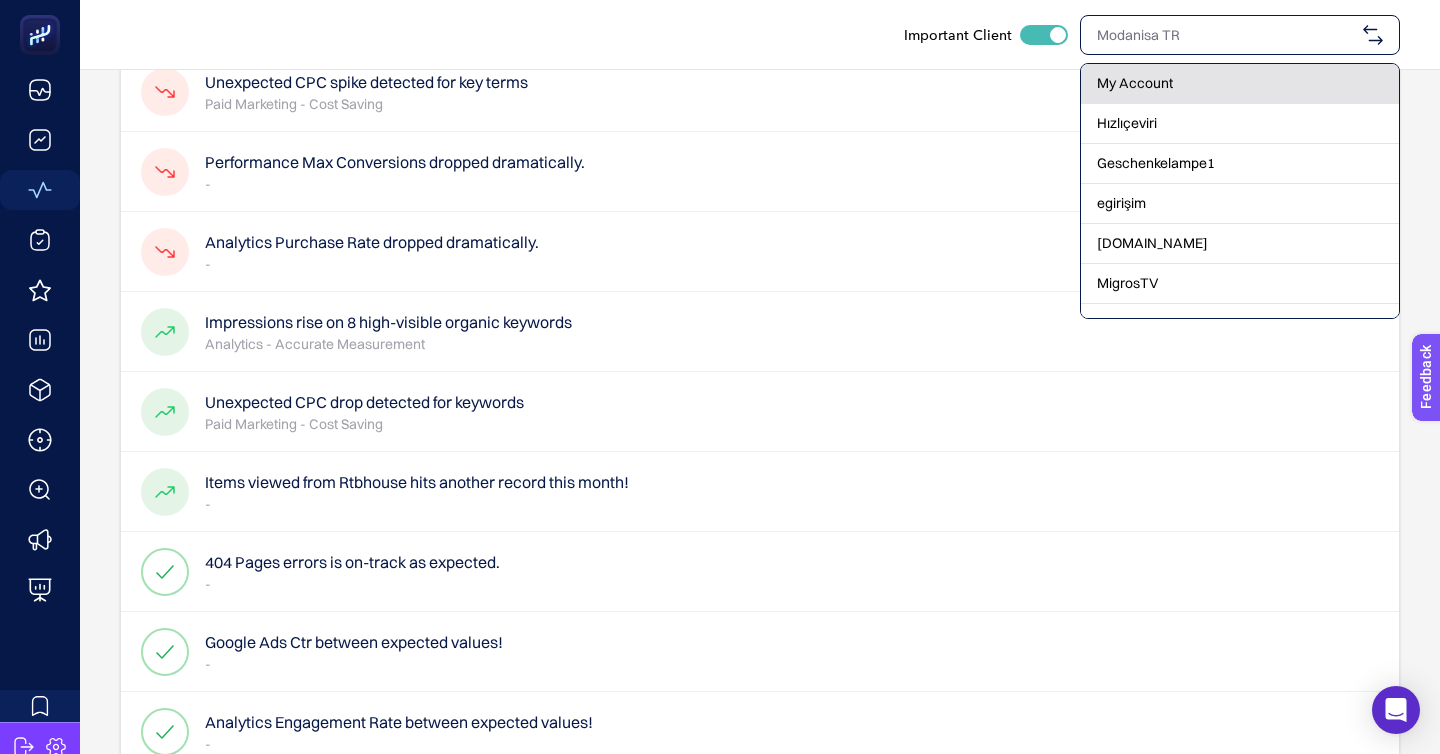 click on "My Account" 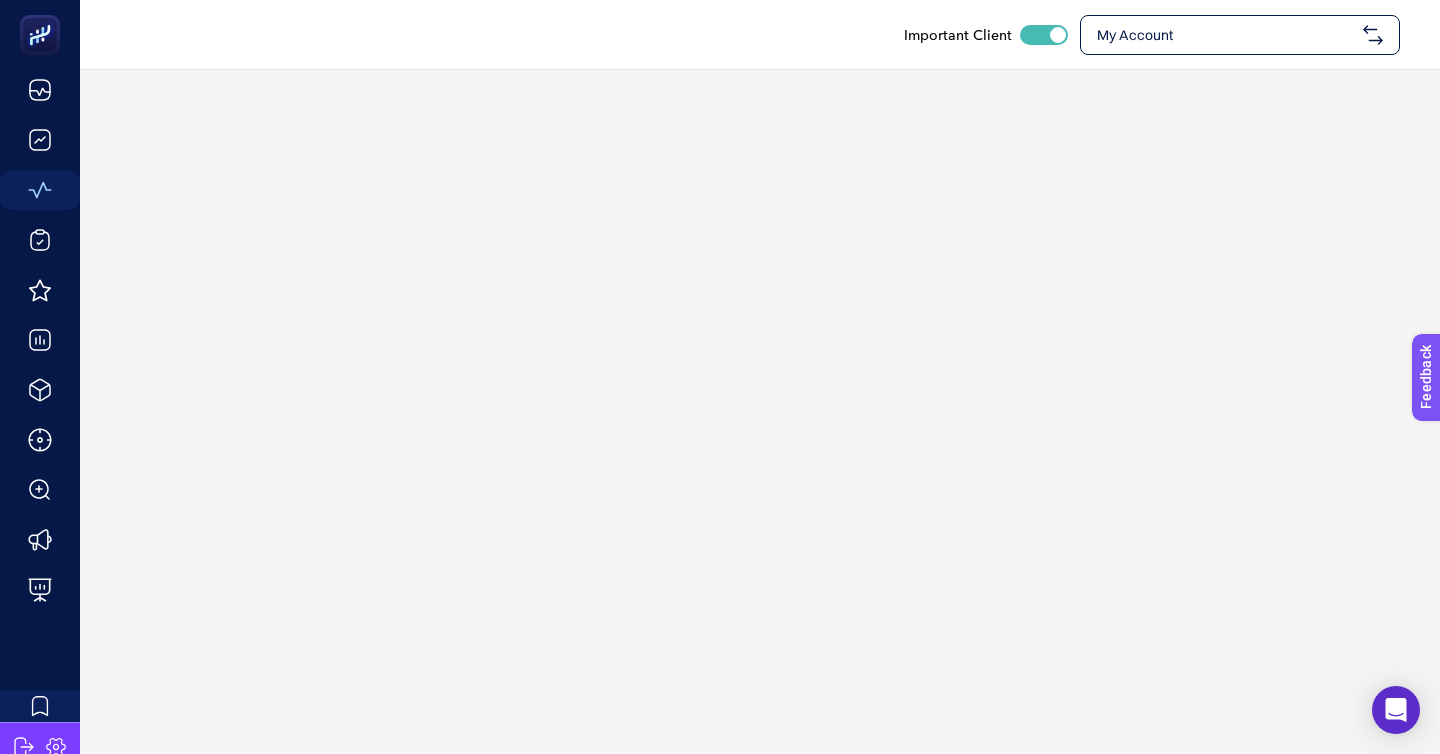 scroll, scrollTop: 0, scrollLeft: 0, axis: both 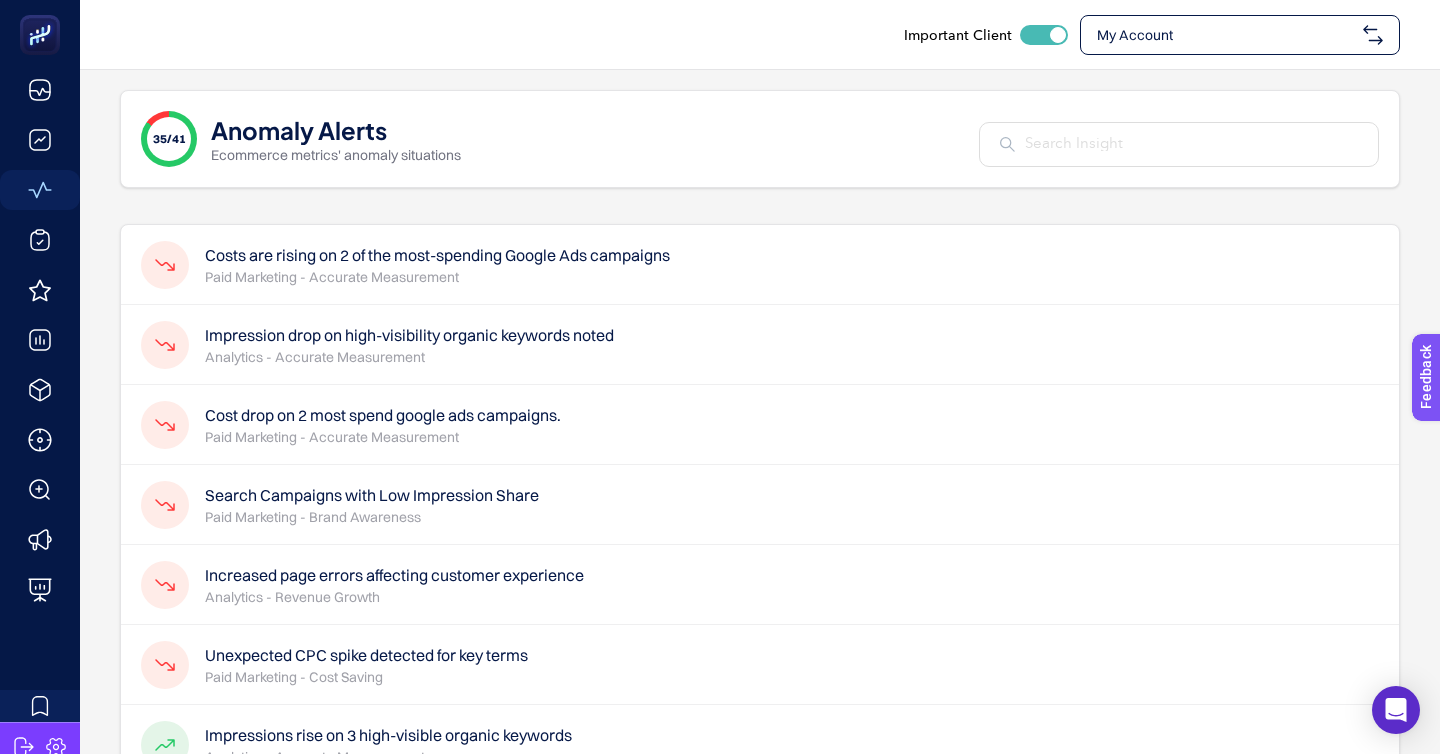 click on "35/41 Anomaly Alerts Ecommerce metrics' anomaly situations" at bounding box center (760, 139) 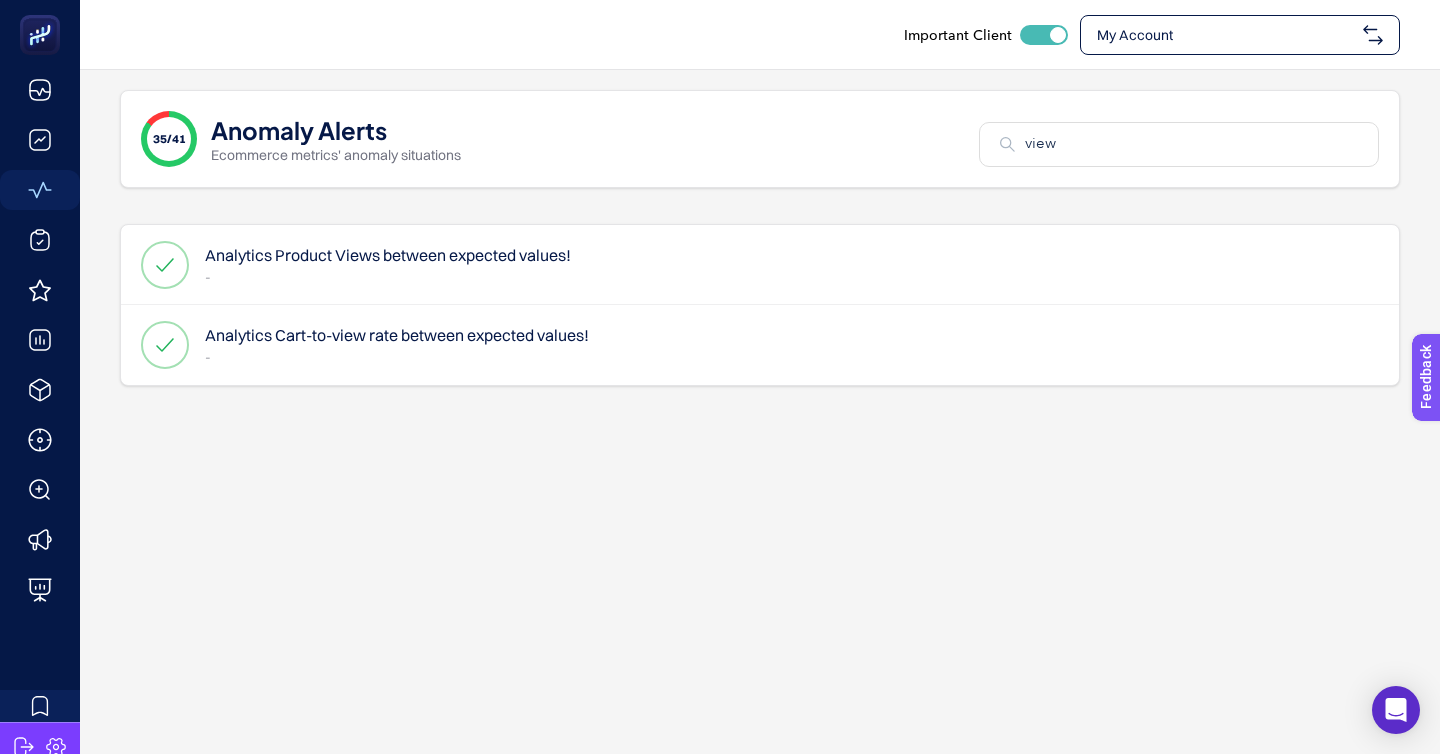 type on "view" 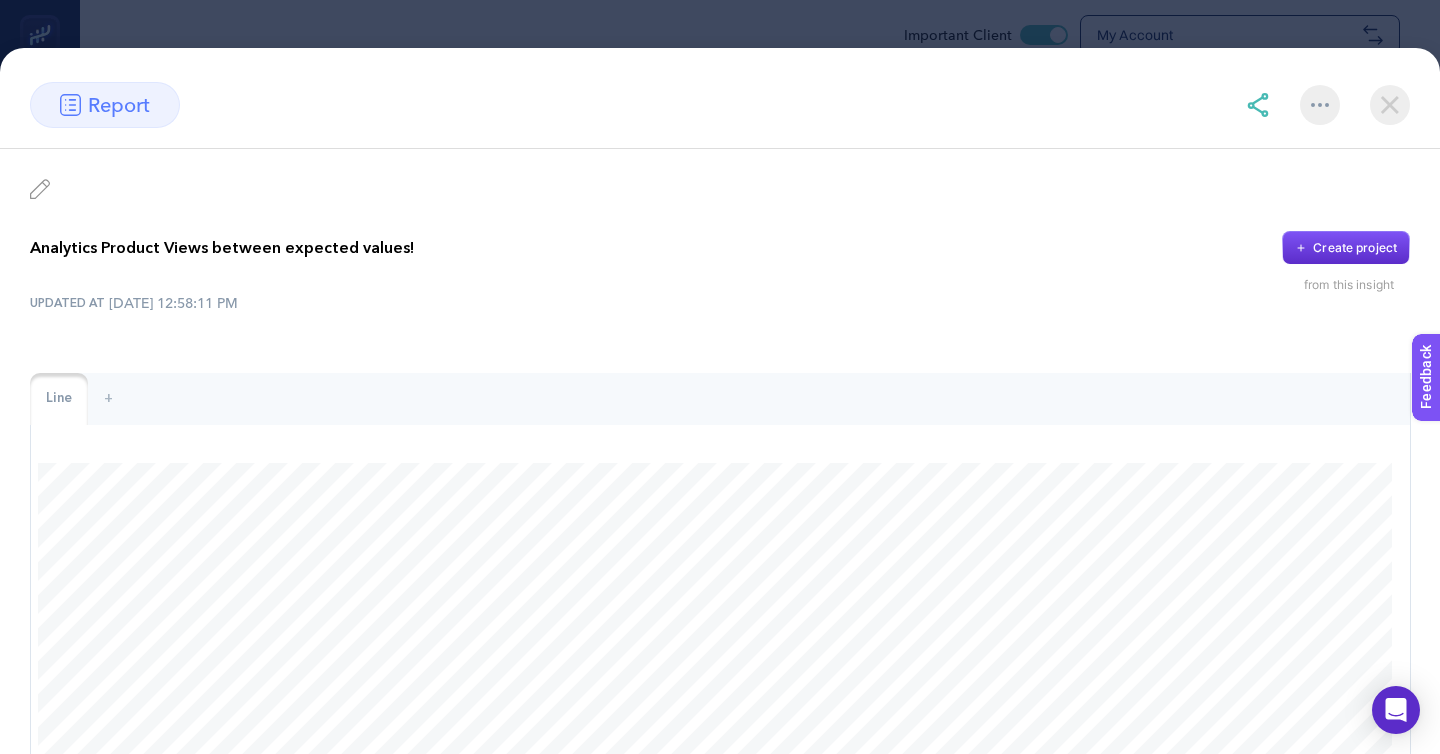 click at bounding box center (1390, 105) 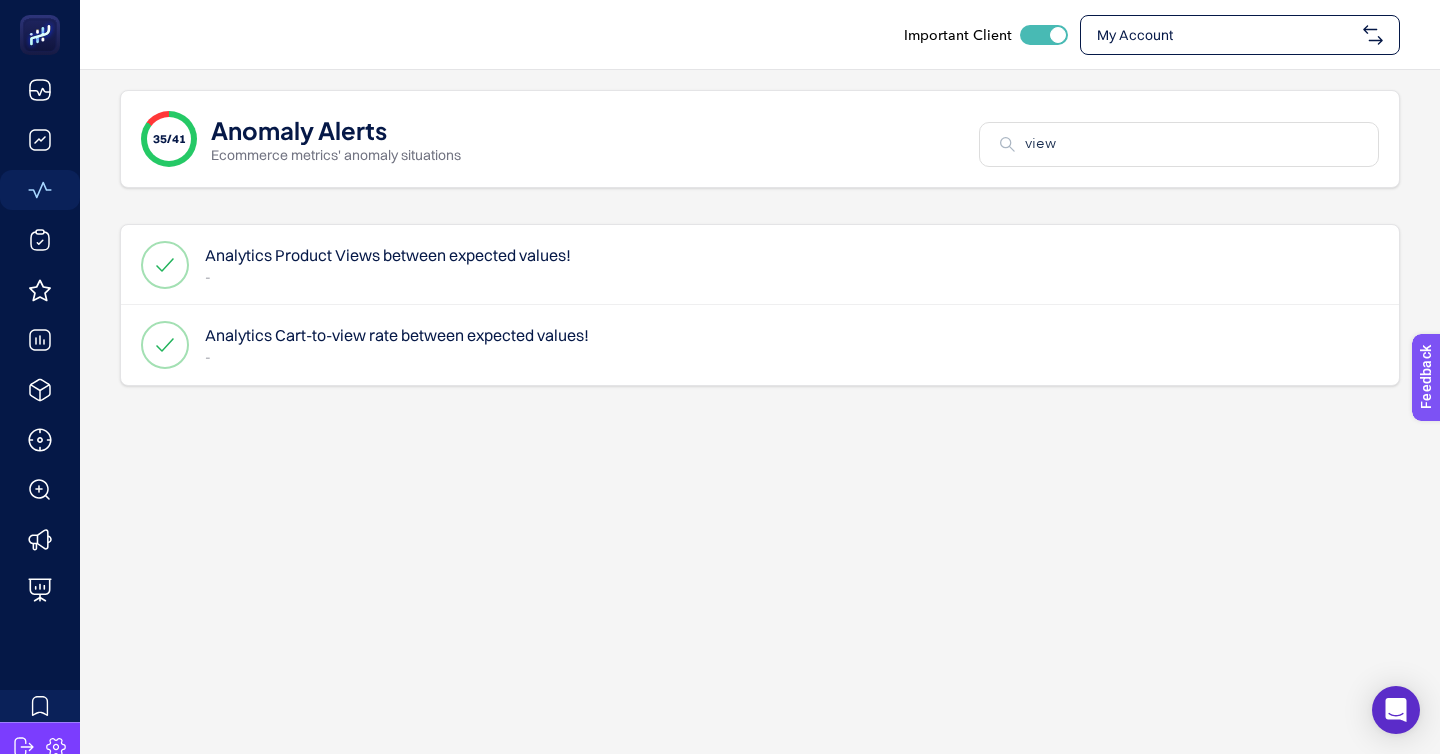 click on "My Account" at bounding box center [1240, 35] 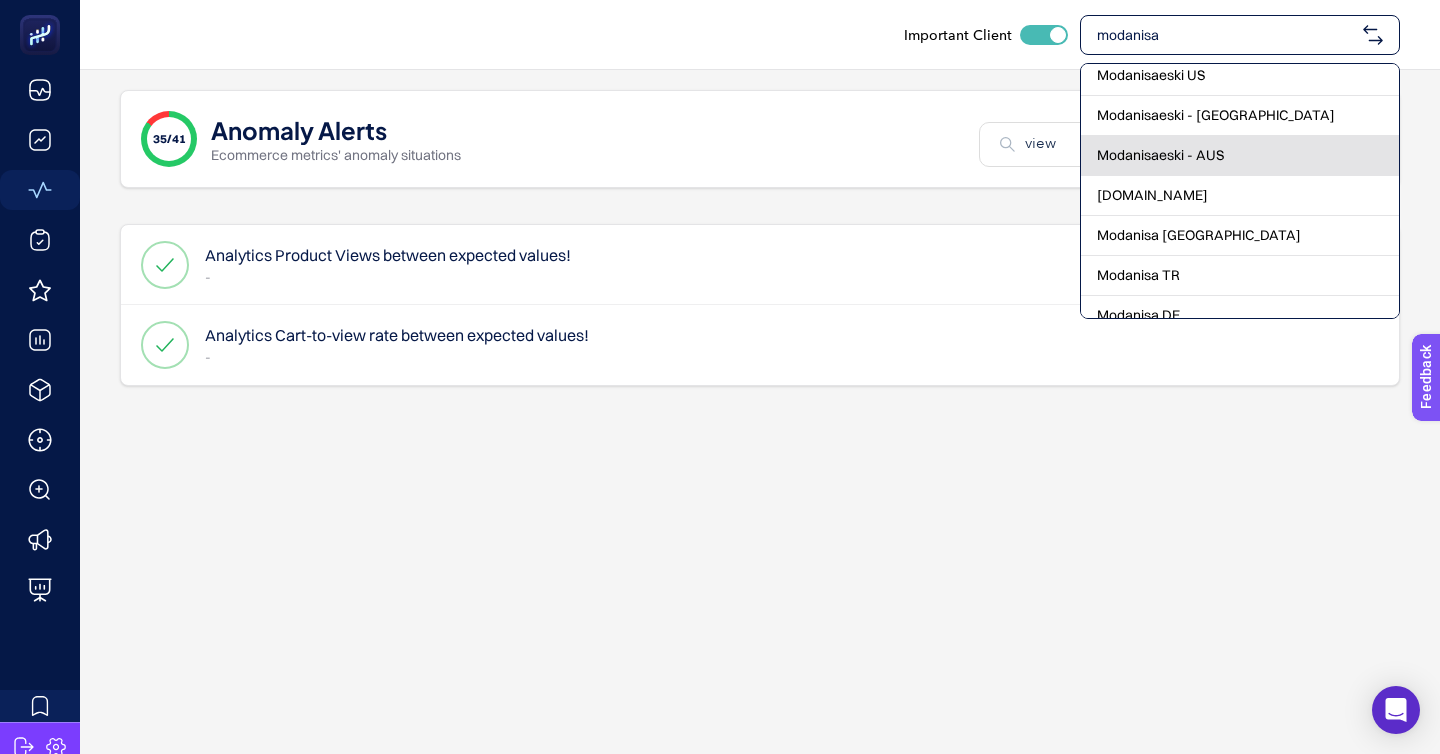 scroll, scrollTop: 116, scrollLeft: 0, axis: vertical 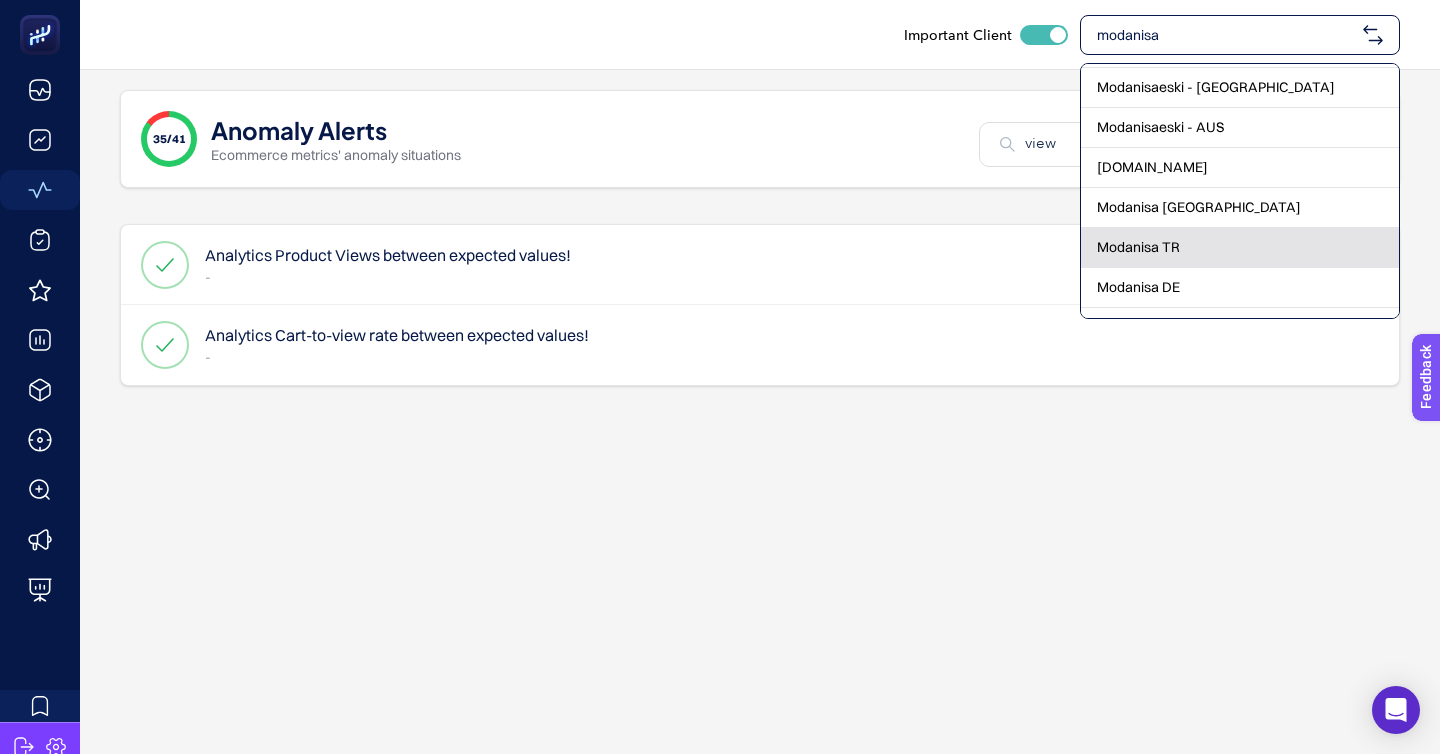 type on "modanisa" 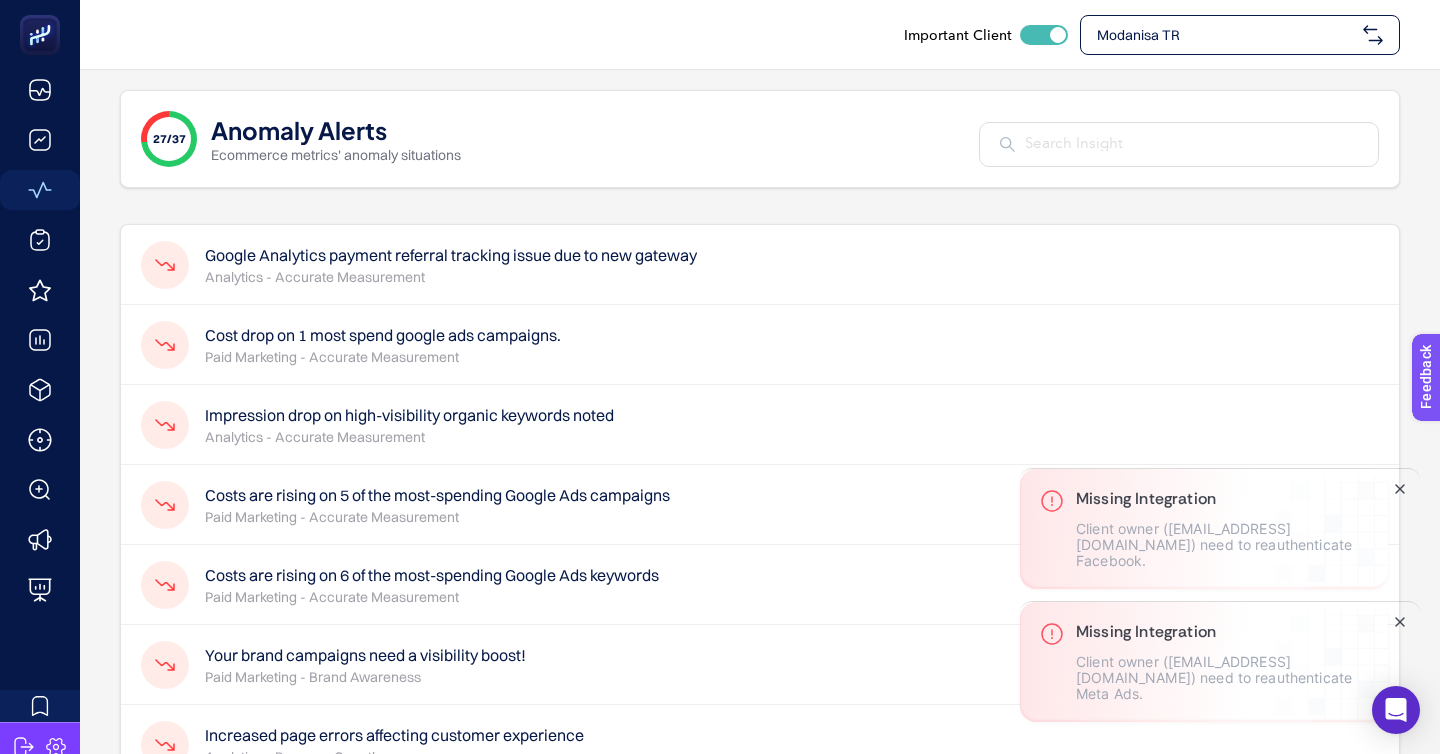 click on "27/37 Anomaly Alerts Ecommerce metrics' anomaly situations" at bounding box center (760, 139) 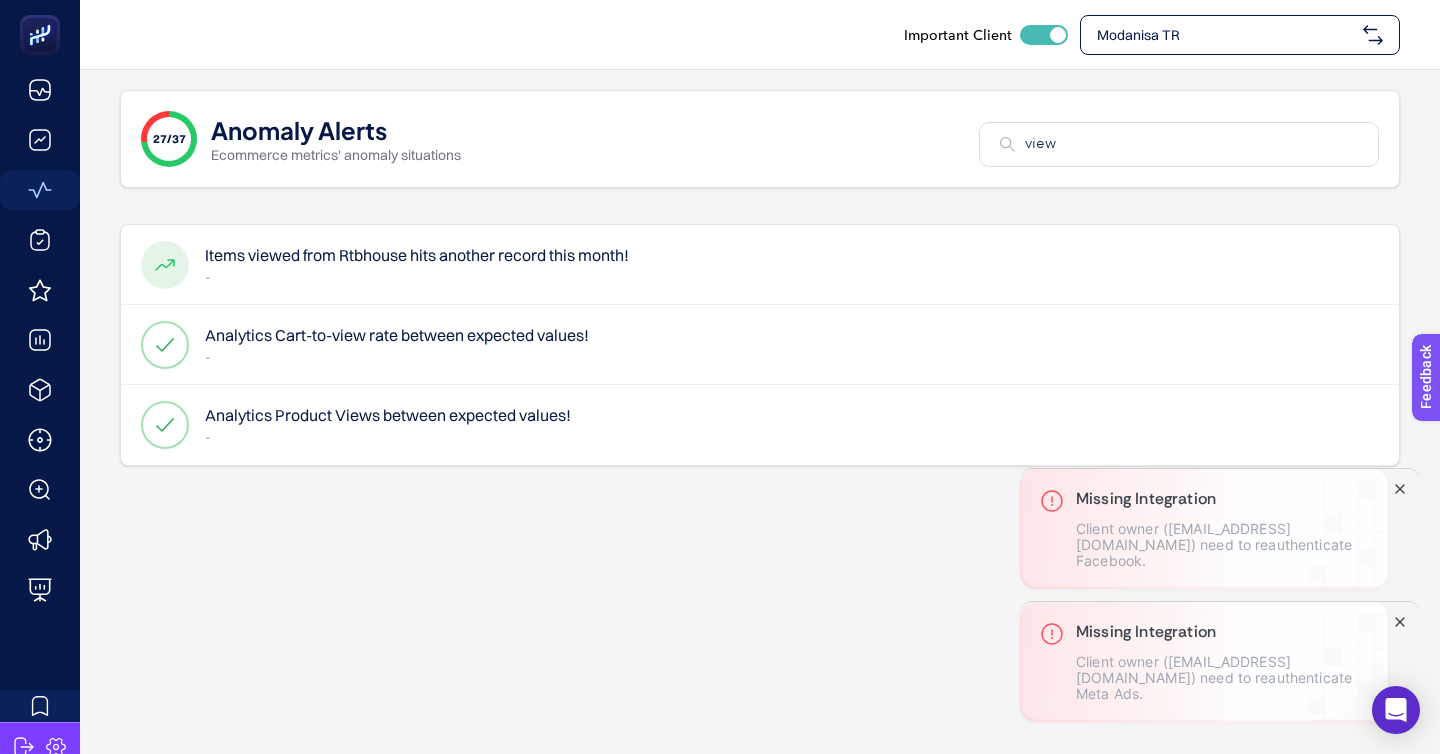 click on "Analytics Product Views between expected values!  -" 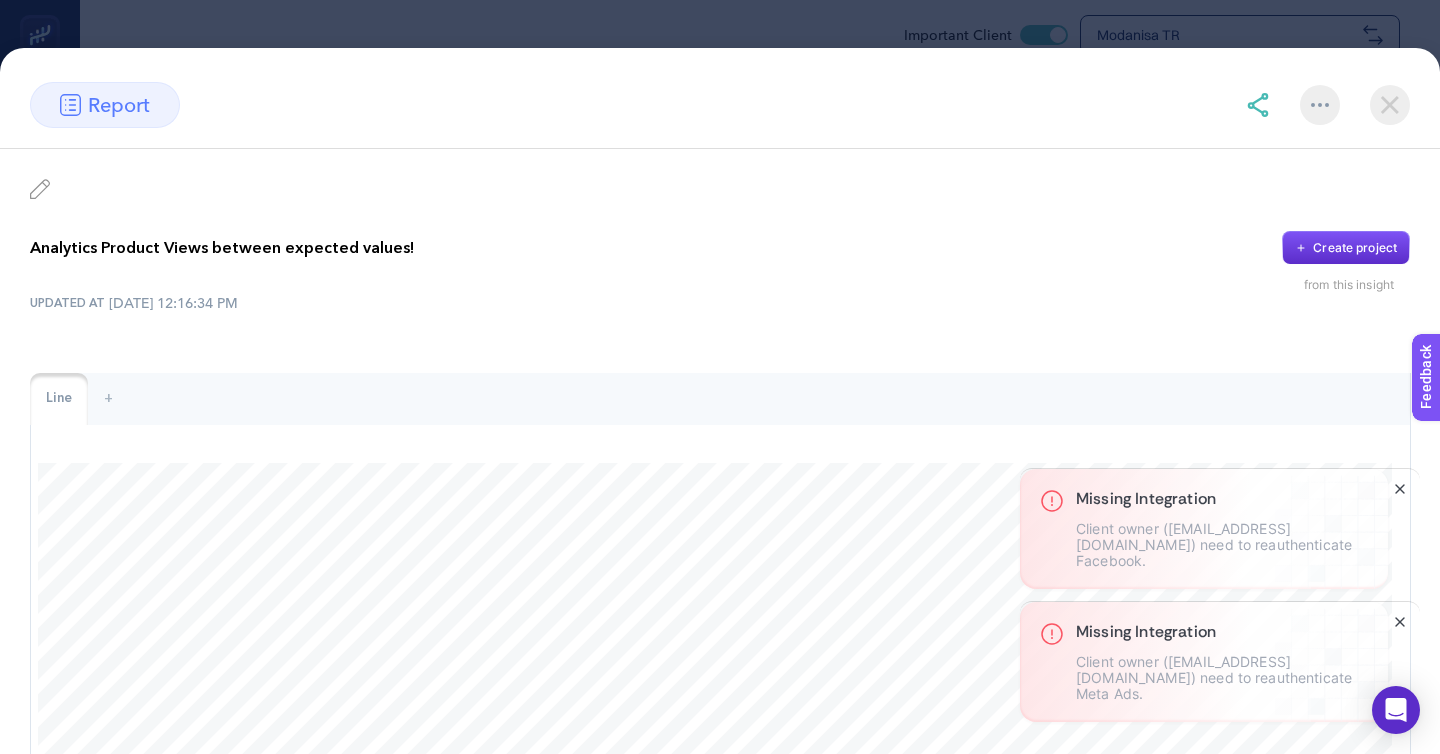scroll, scrollTop: 51, scrollLeft: 0, axis: vertical 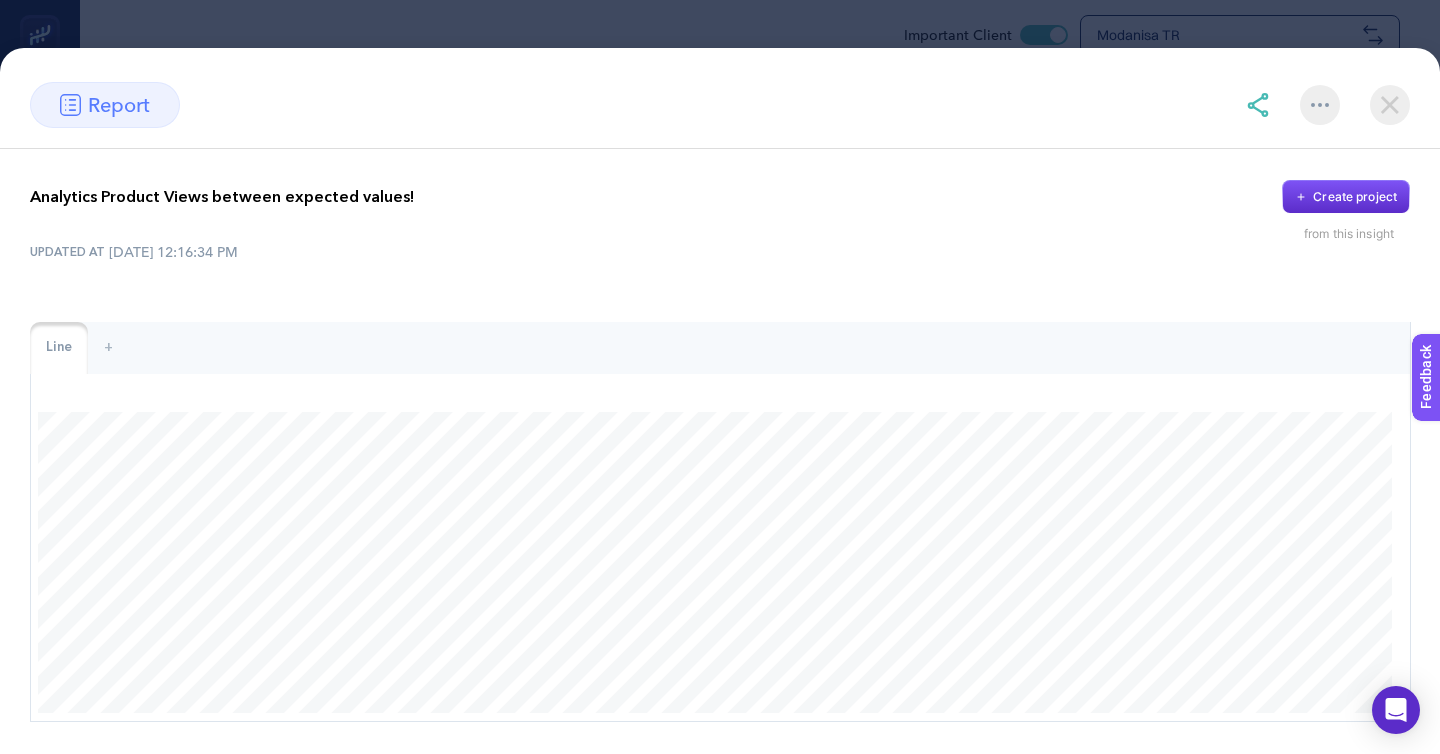 click at bounding box center (1390, 105) 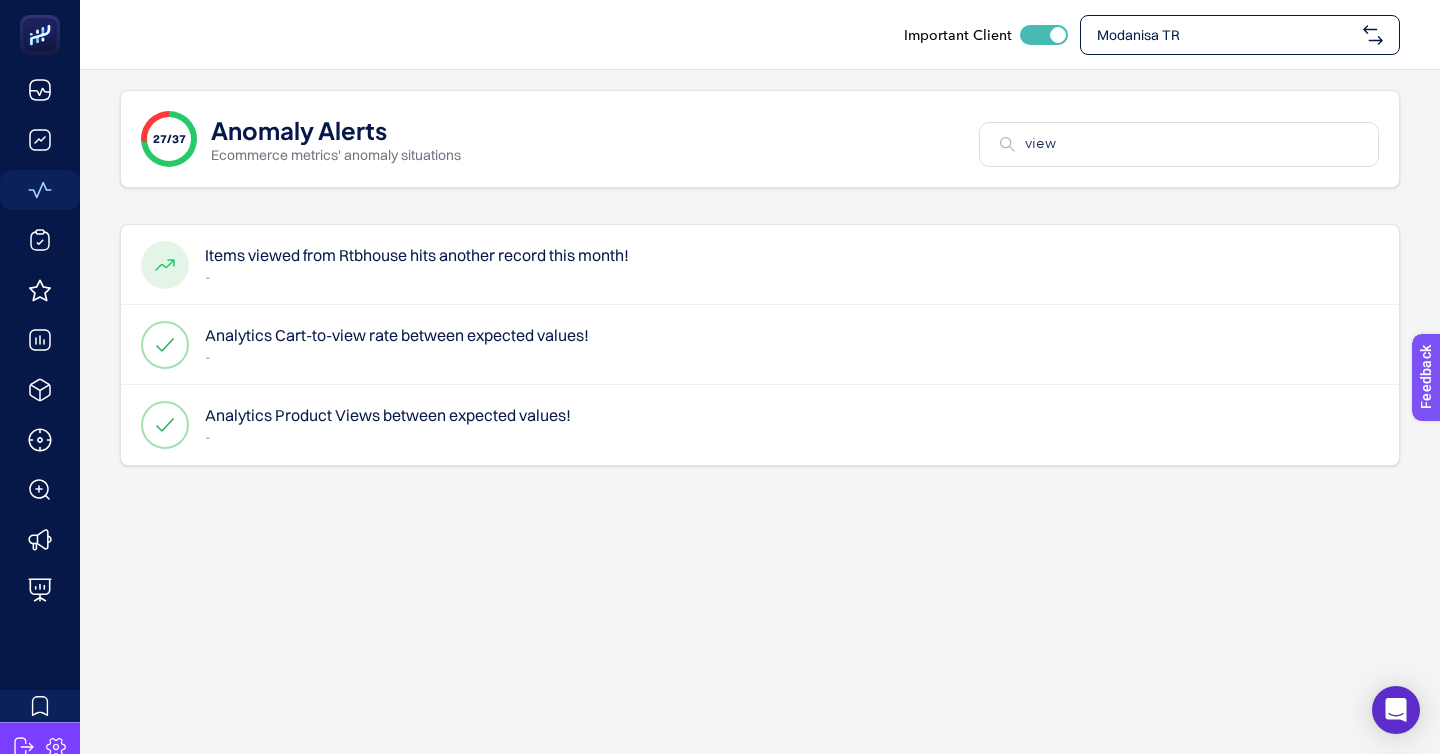 click on "view" at bounding box center (1191, 144) 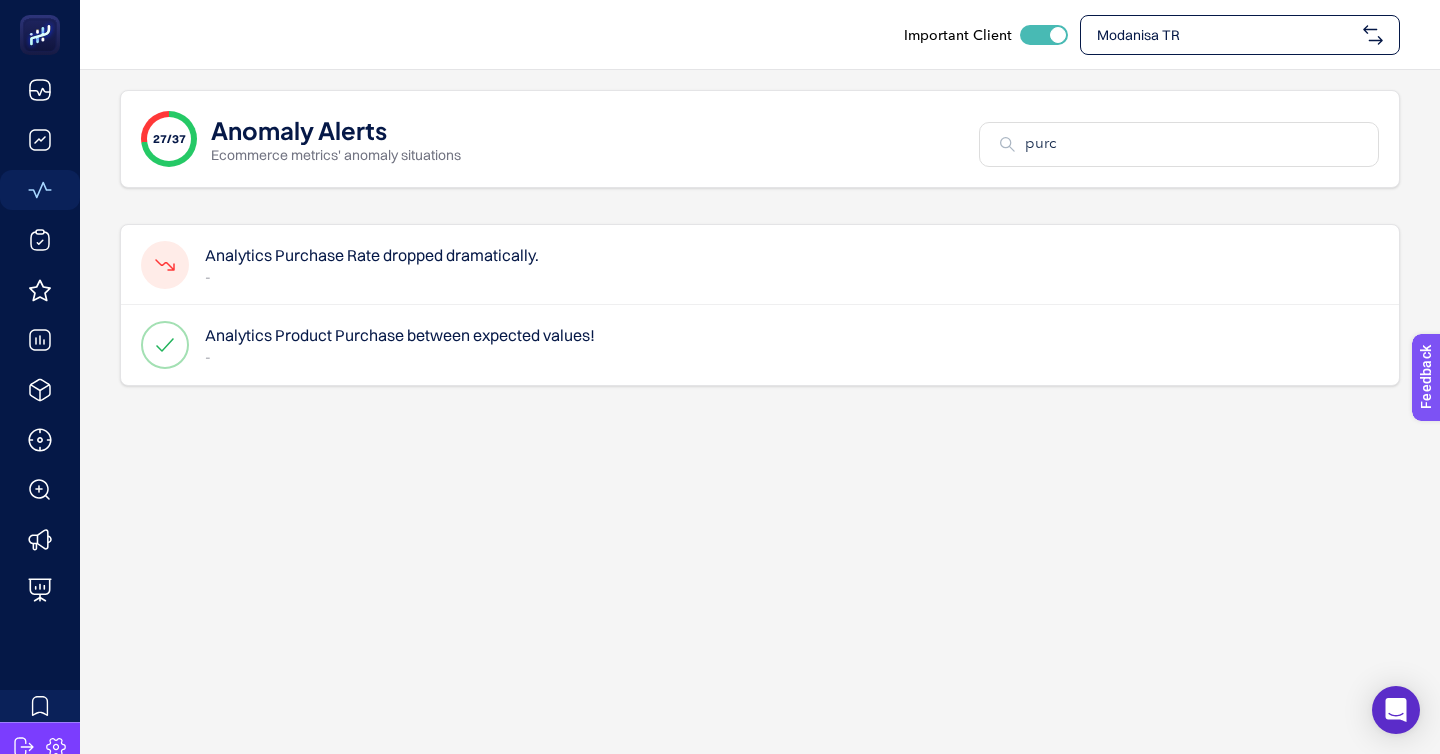 click on "Analytics Purchase Rate dropped dramatically.  -" 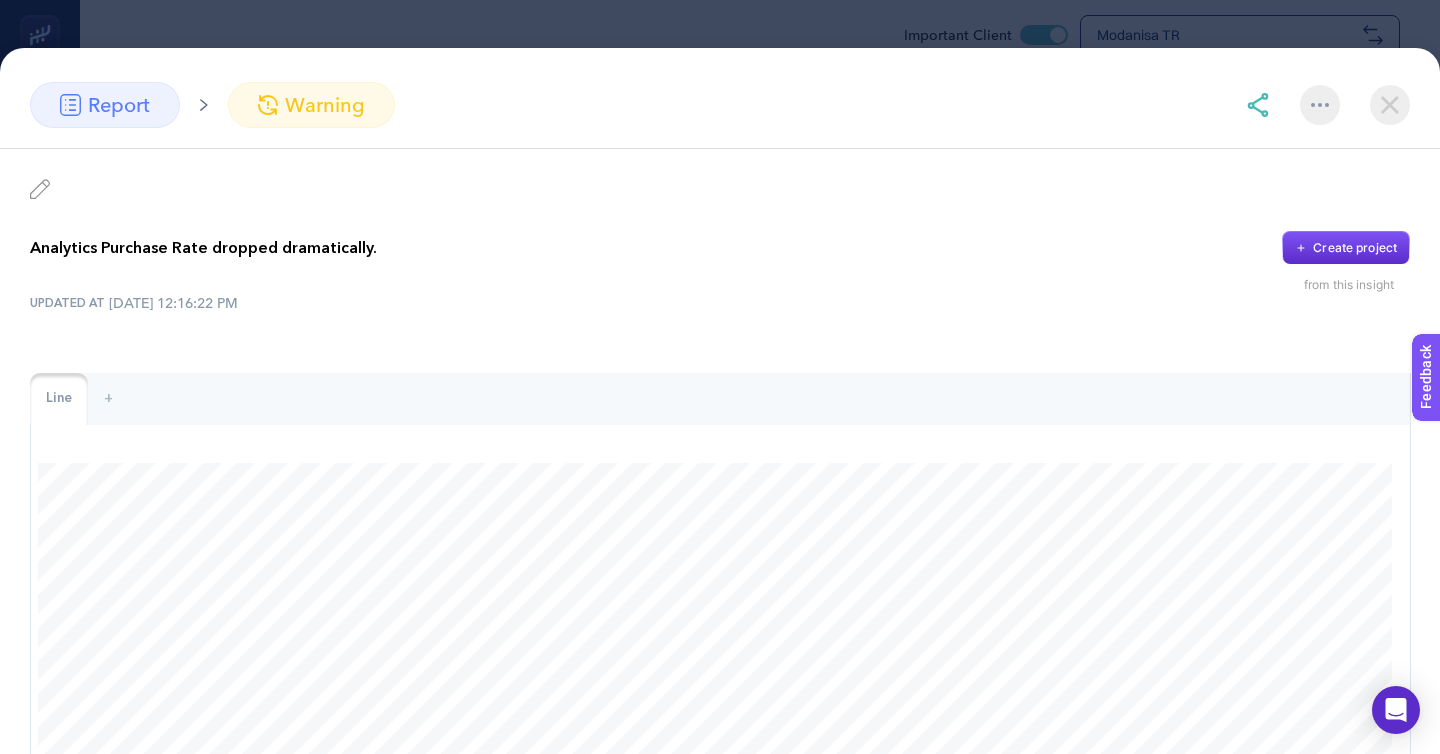 scroll, scrollTop: 51, scrollLeft: 0, axis: vertical 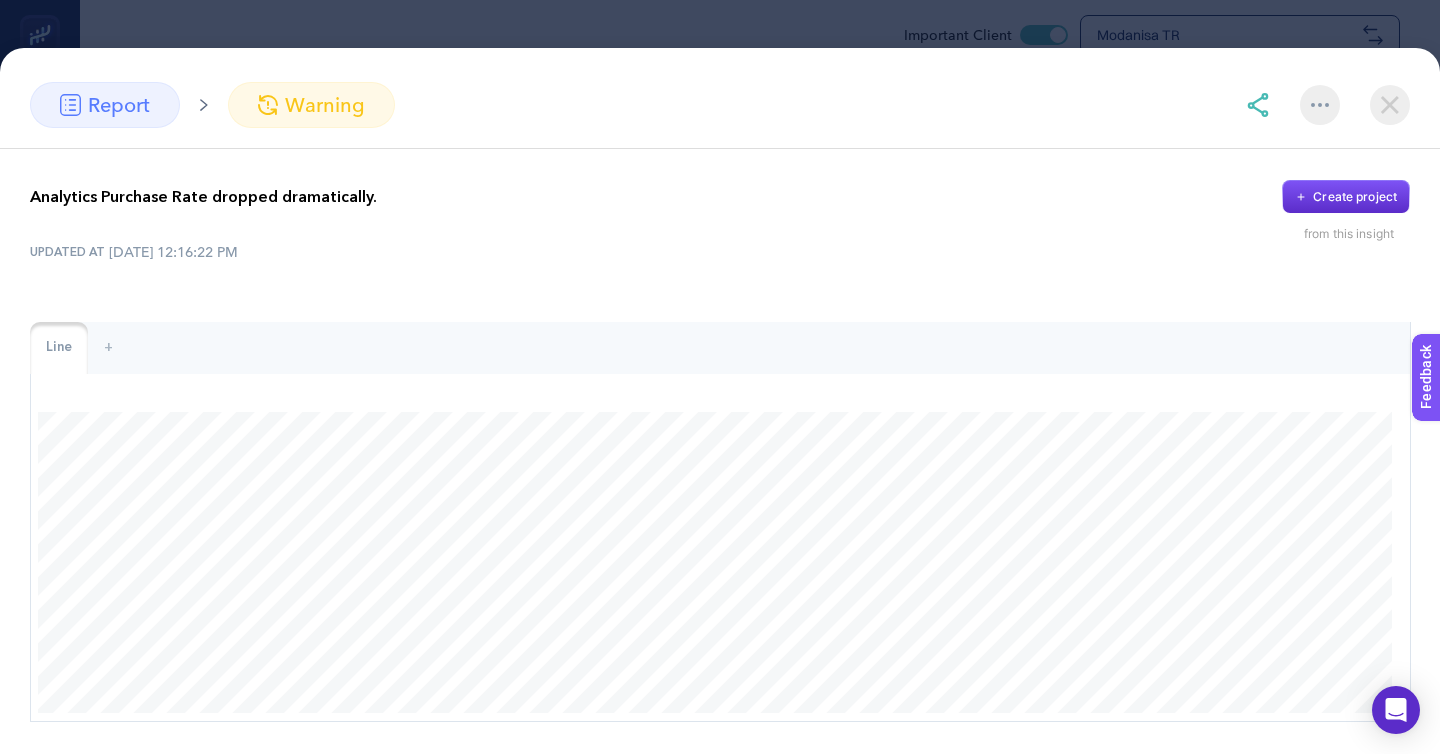 click at bounding box center (1390, 105) 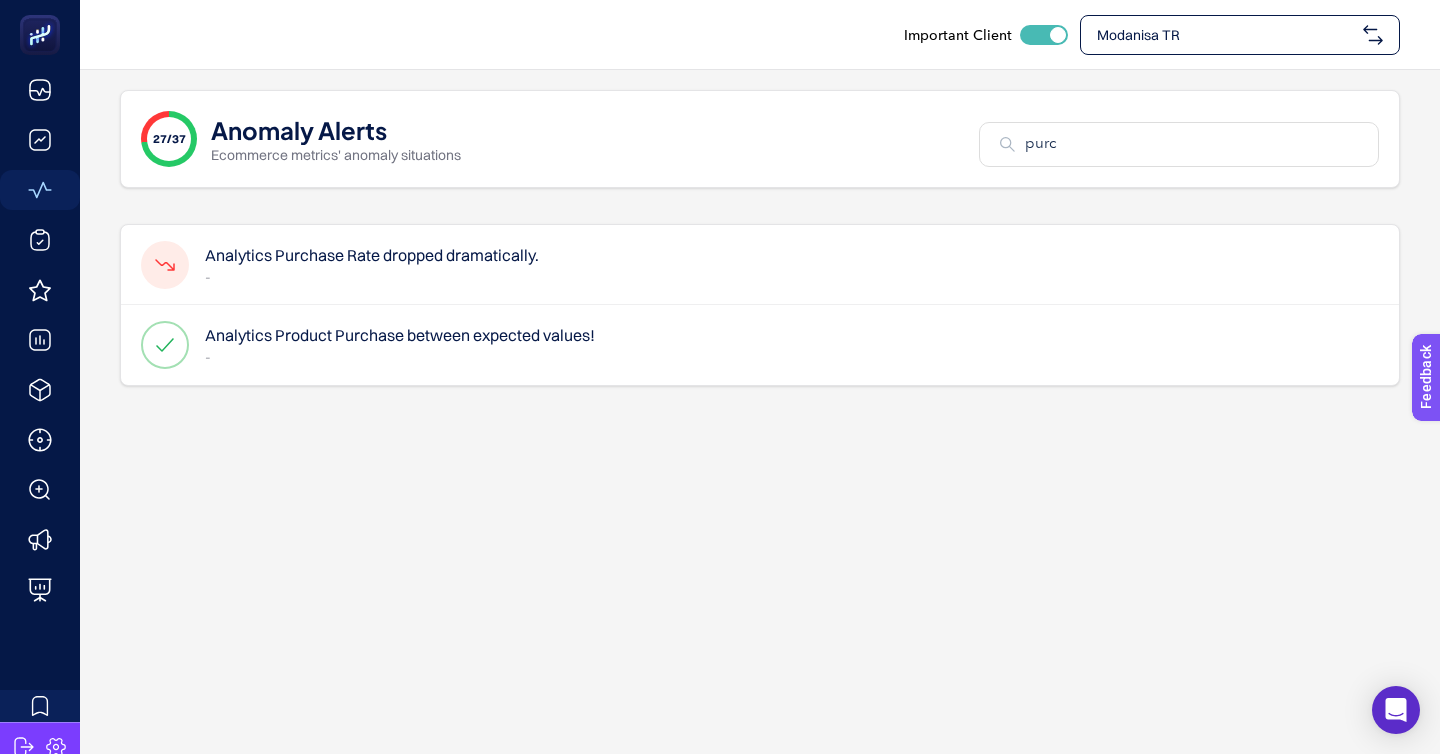 click on "purc" at bounding box center (1191, 144) 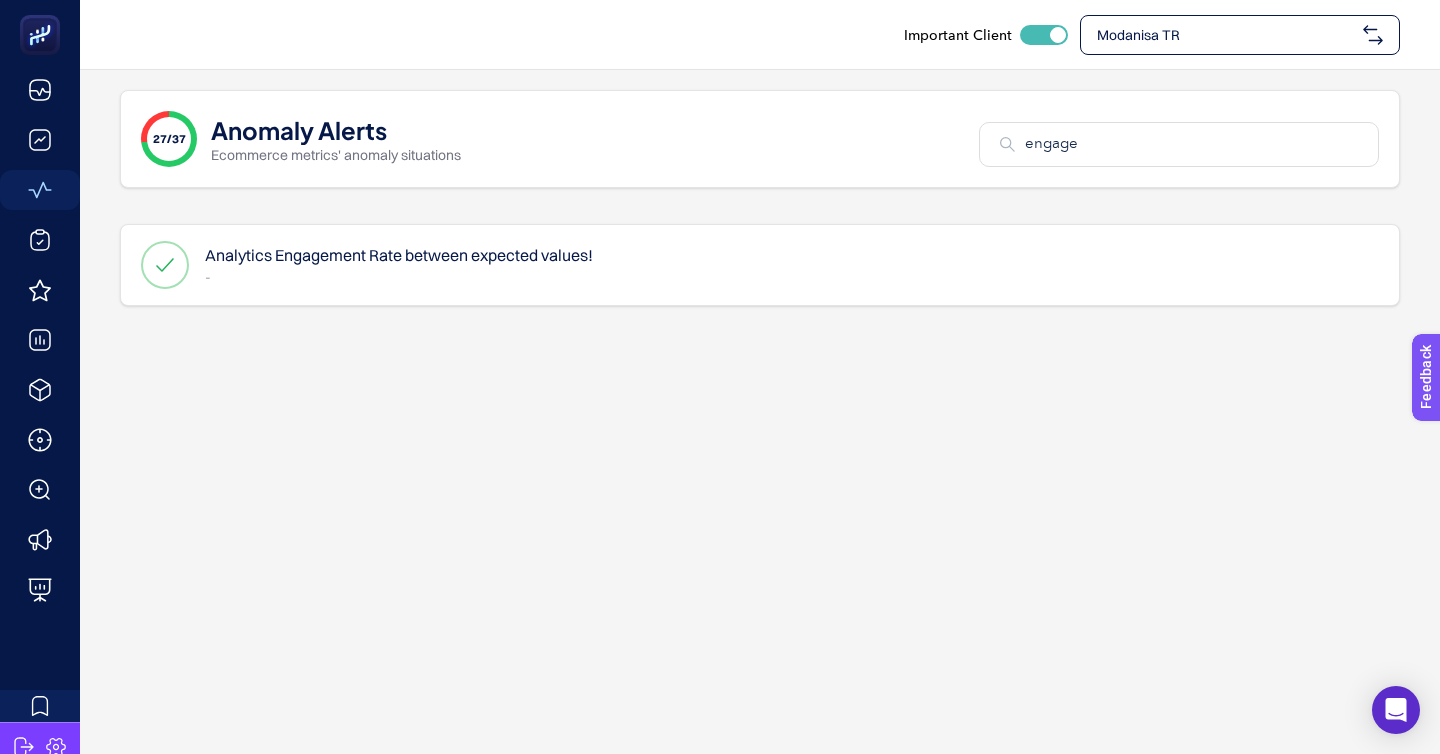 type on "engage" 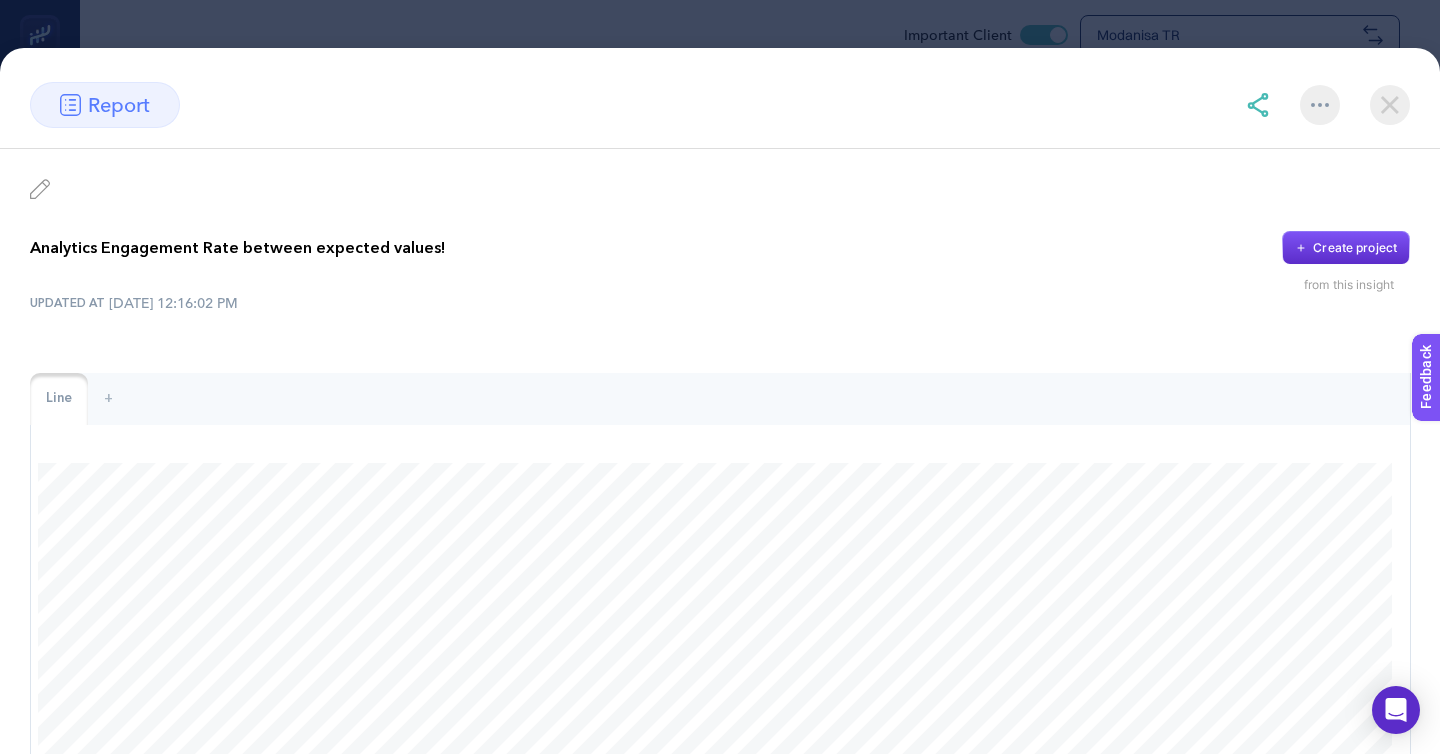 scroll, scrollTop: 27, scrollLeft: 0, axis: vertical 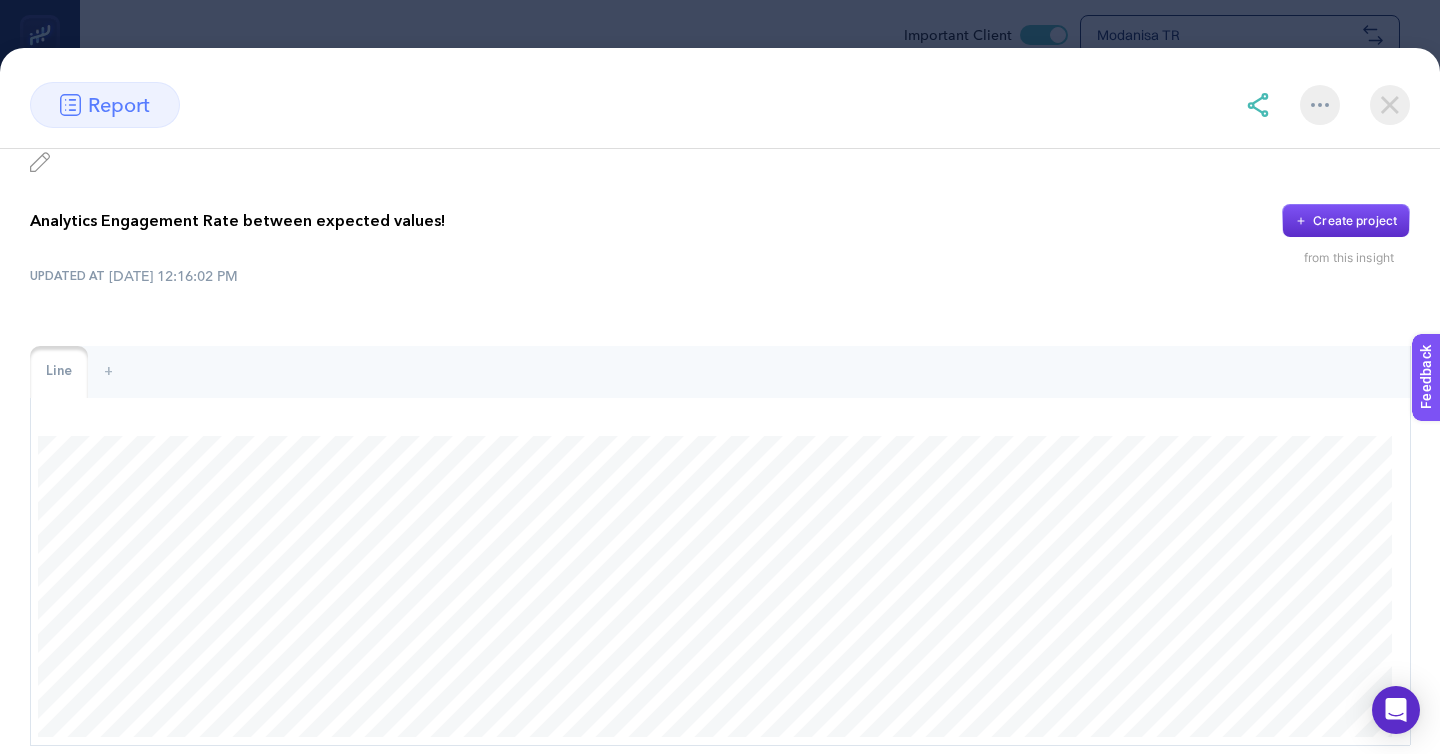click at bounding box center (1390, 105) 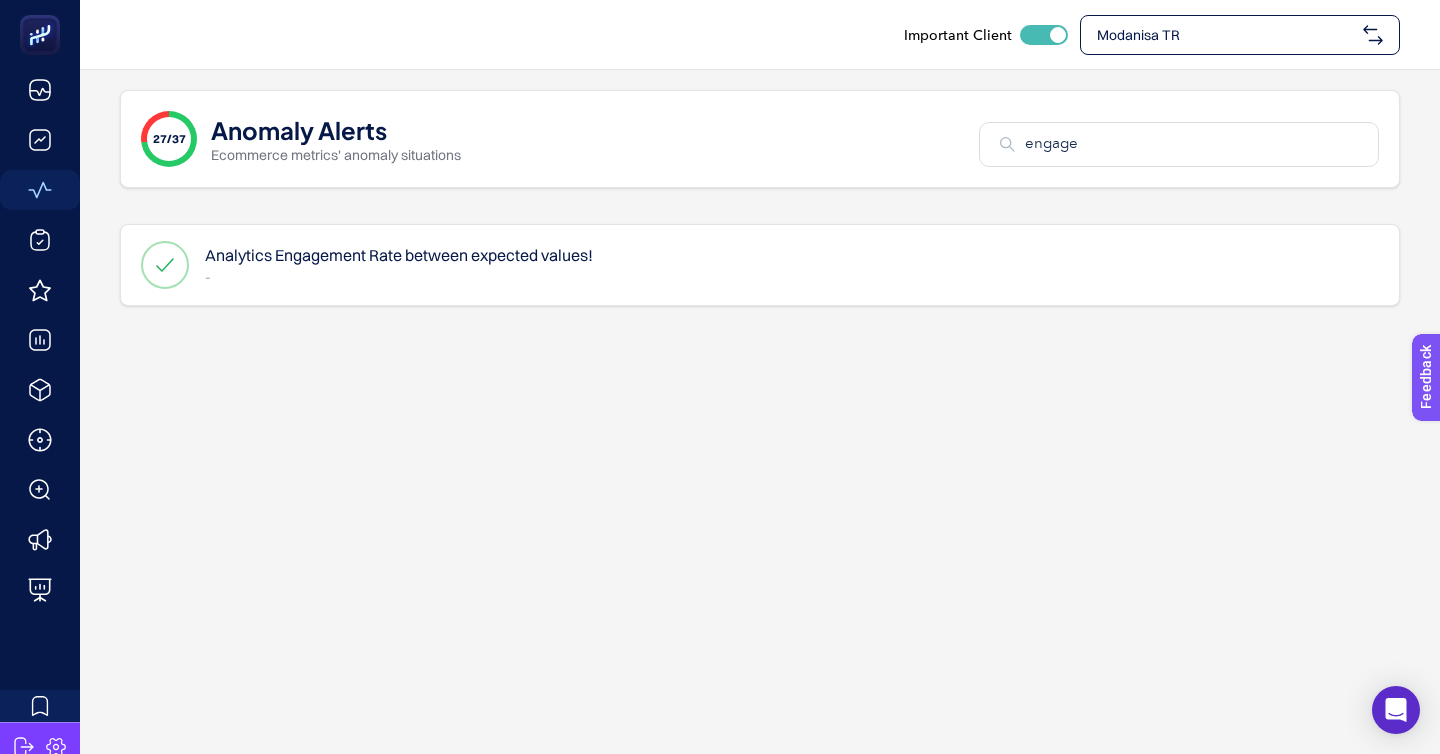 click on "Modanisa TR" at bounding box center (1226, 35) 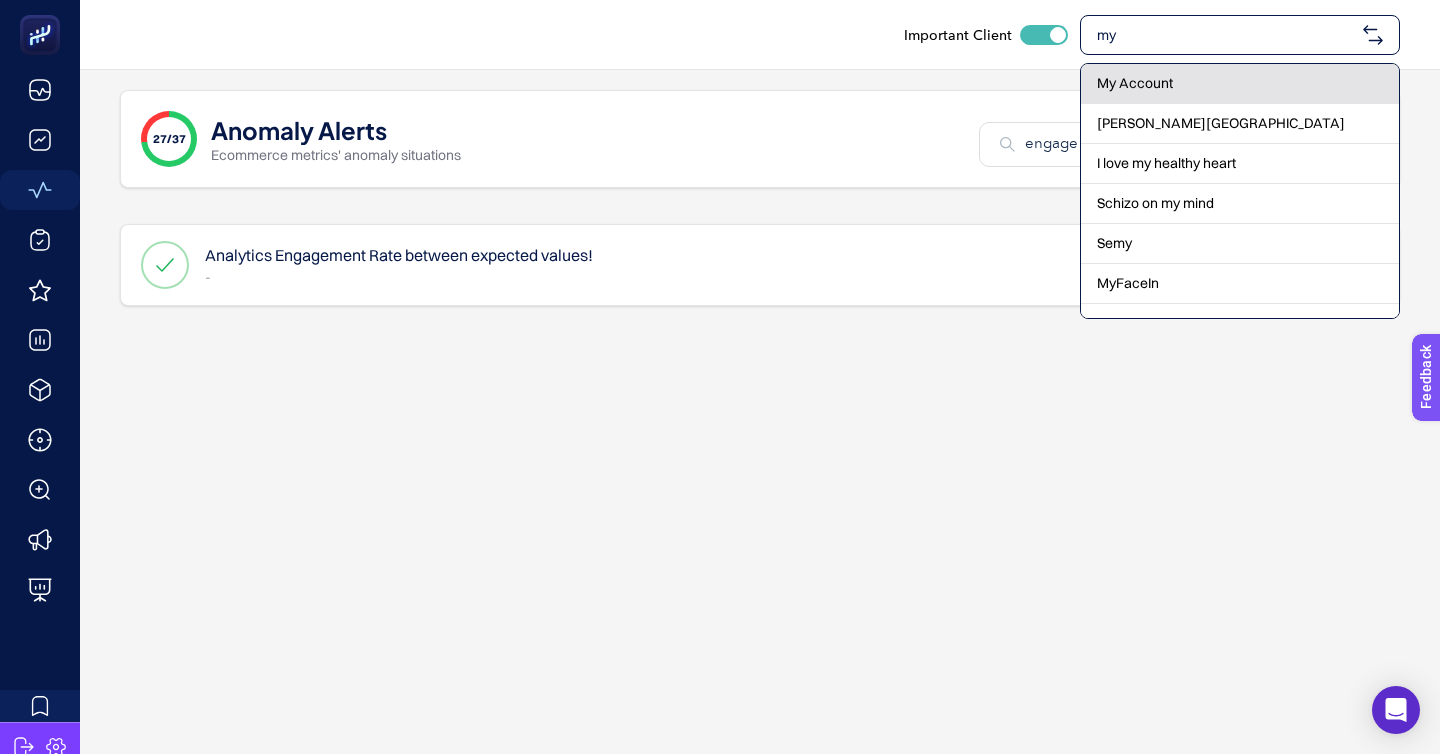 type on "my" 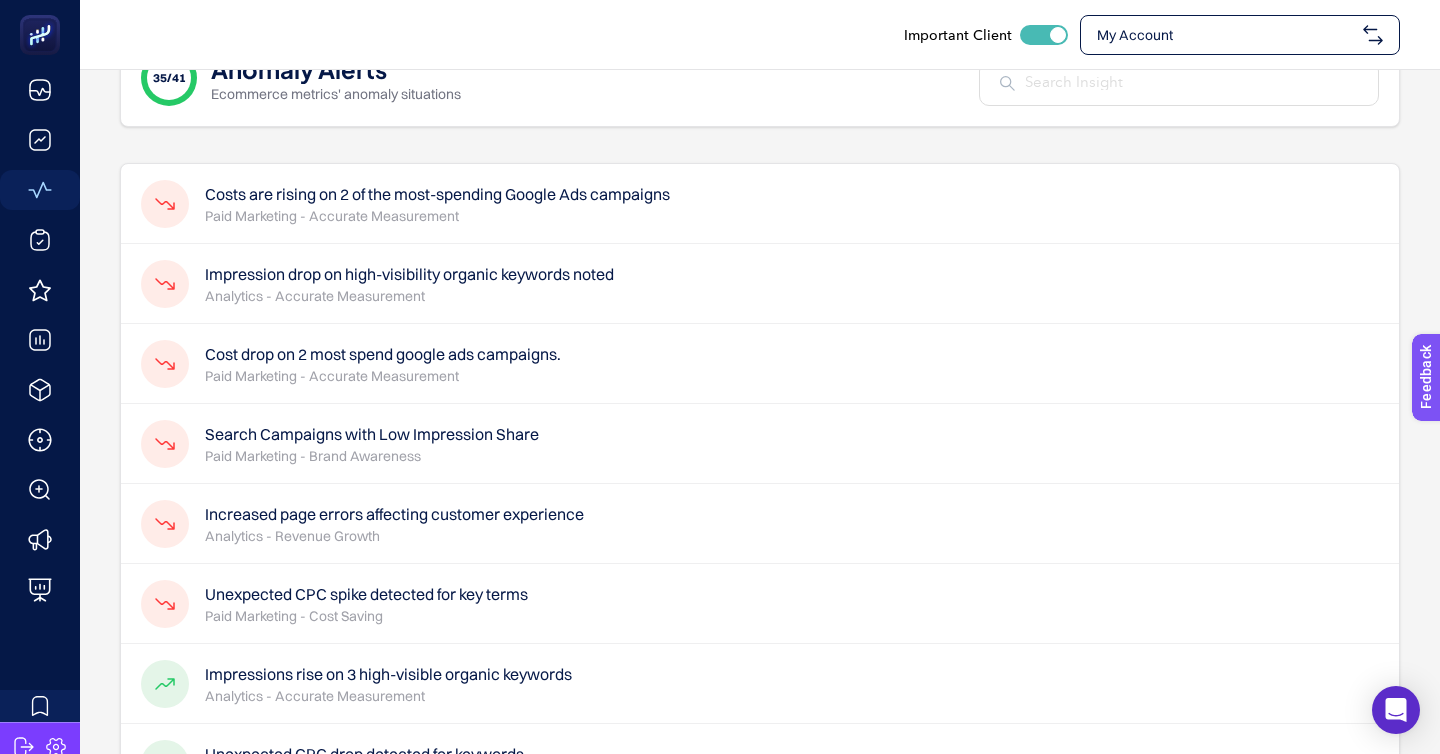 scroll, scrollTop: 0, scrollLeft: 0, axis: both 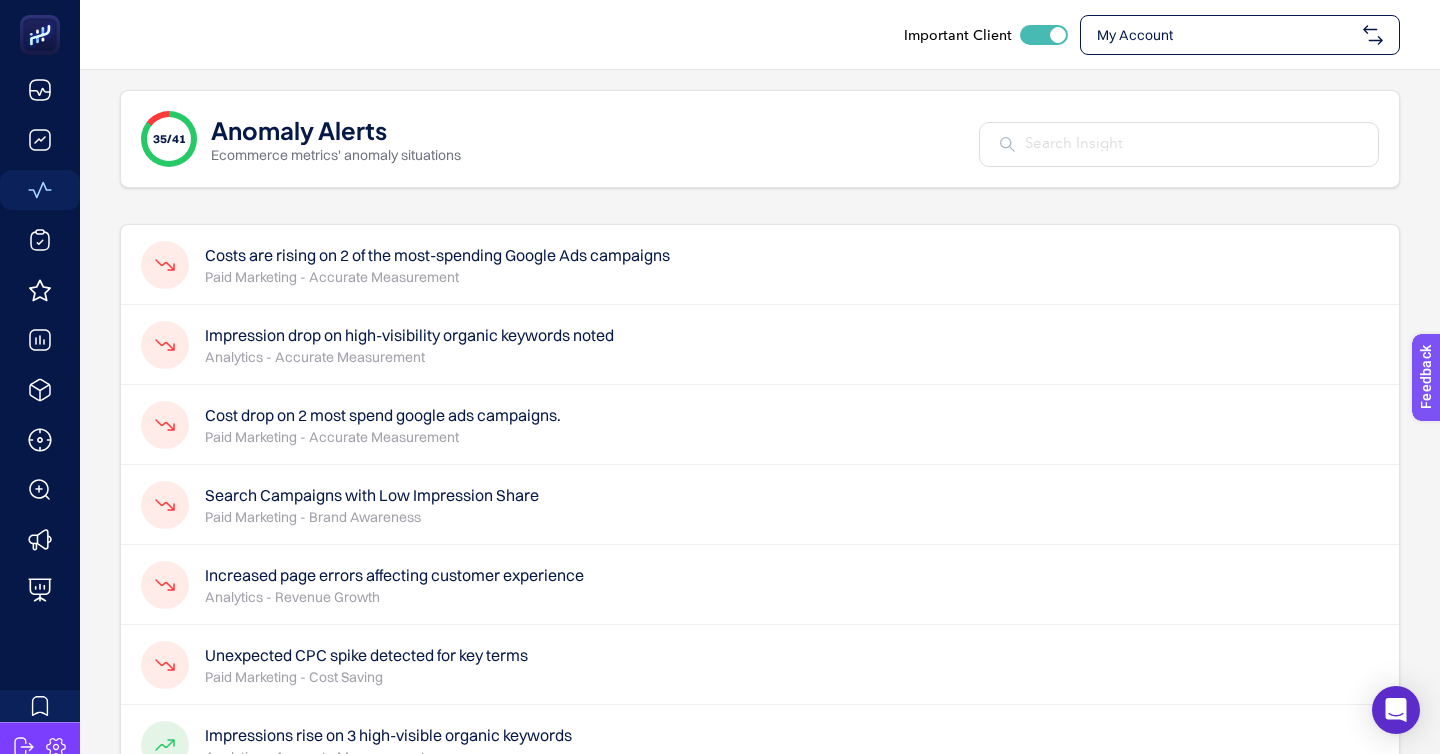 click at bounding box center [1191, 144] 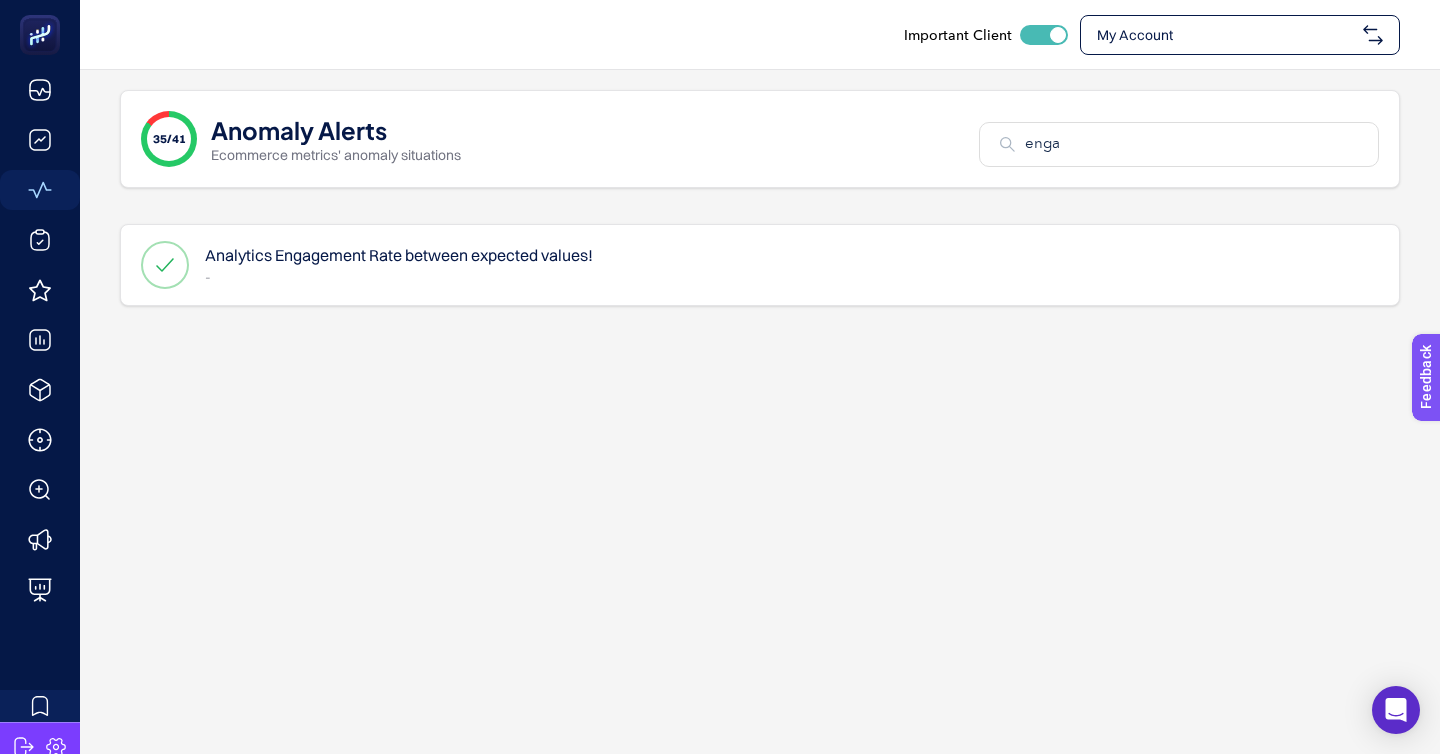 type on "enga" 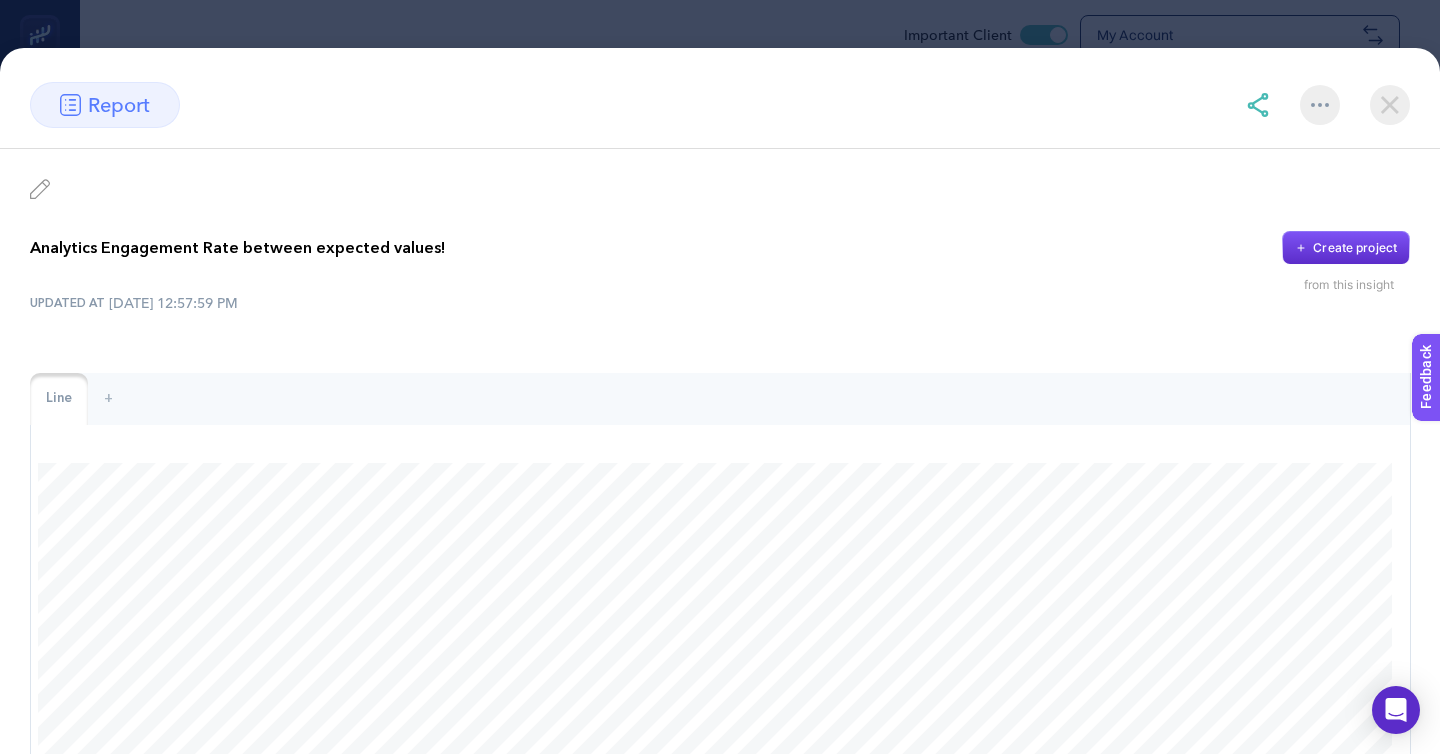 click at bounding box center (1390, 105) 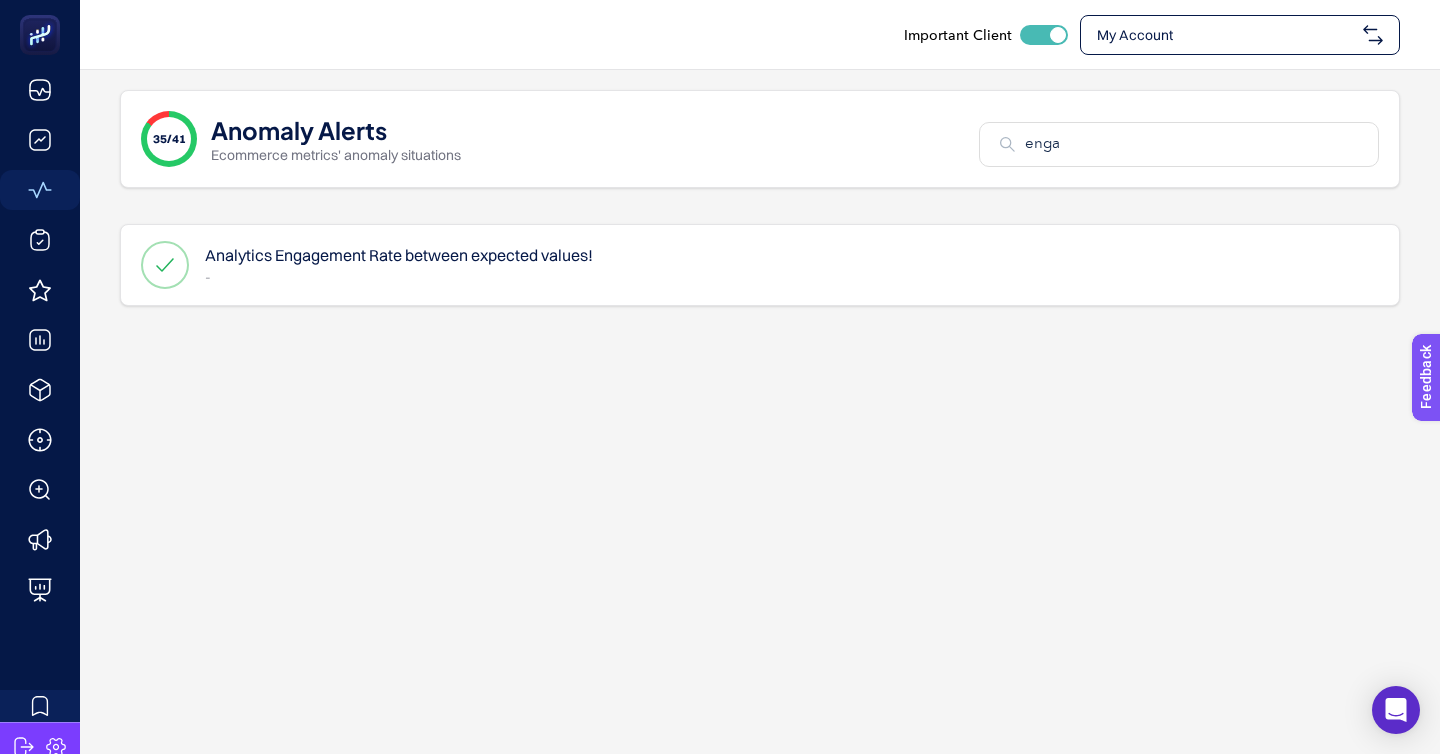 click on "35/41 Anomaly Alerts Ecommerce metrics' anomaly situations enga" at bounding box center [760, 139] 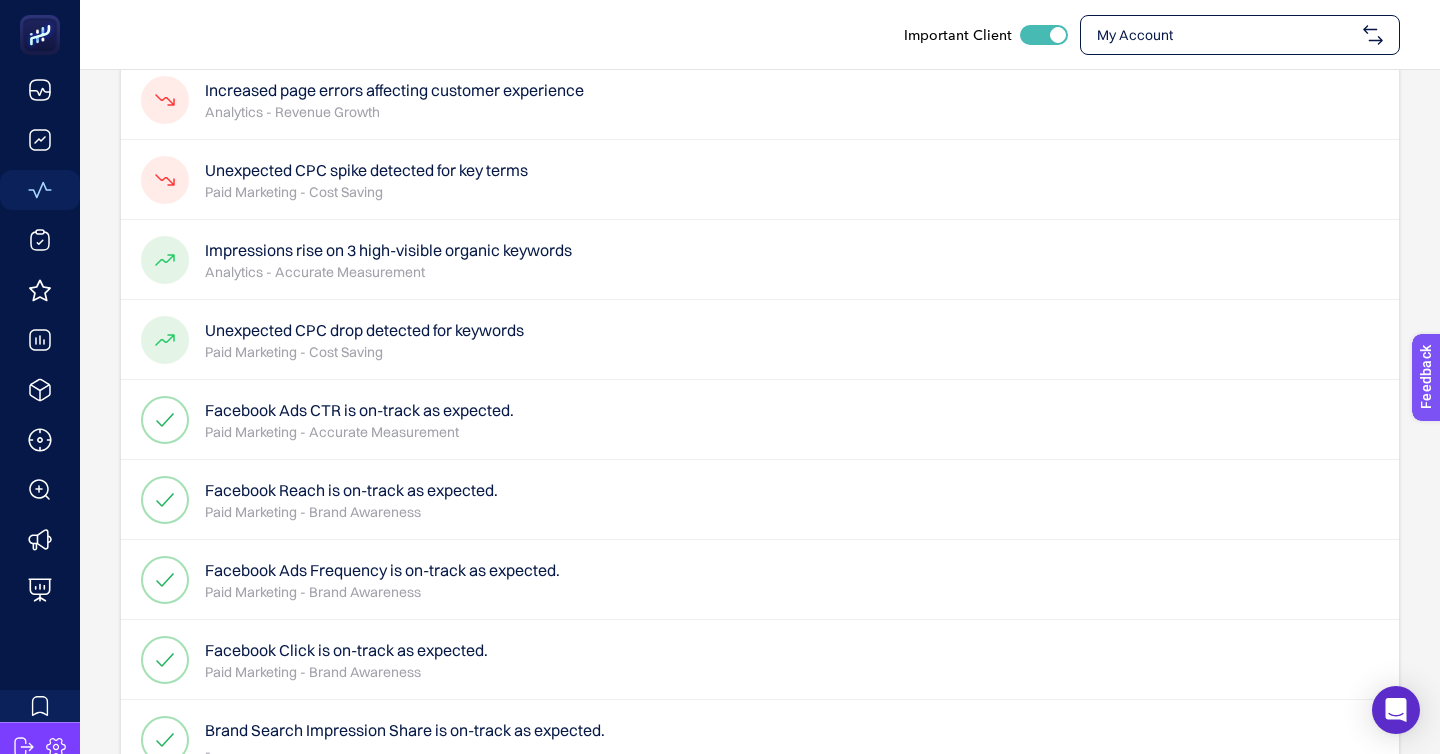 scroll, scrollTop: 0, scrollLeft: 0, axis: both 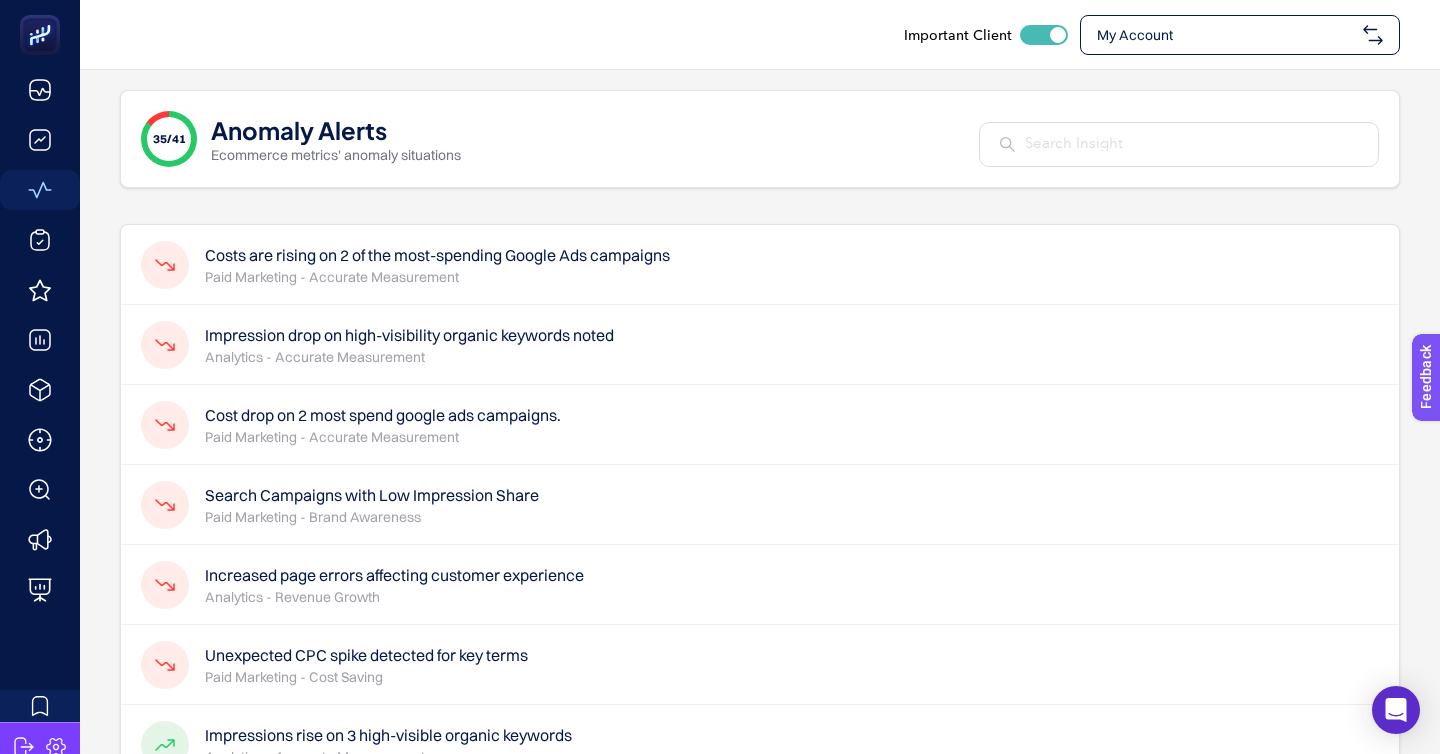 click at bounding box center (1191, 144) 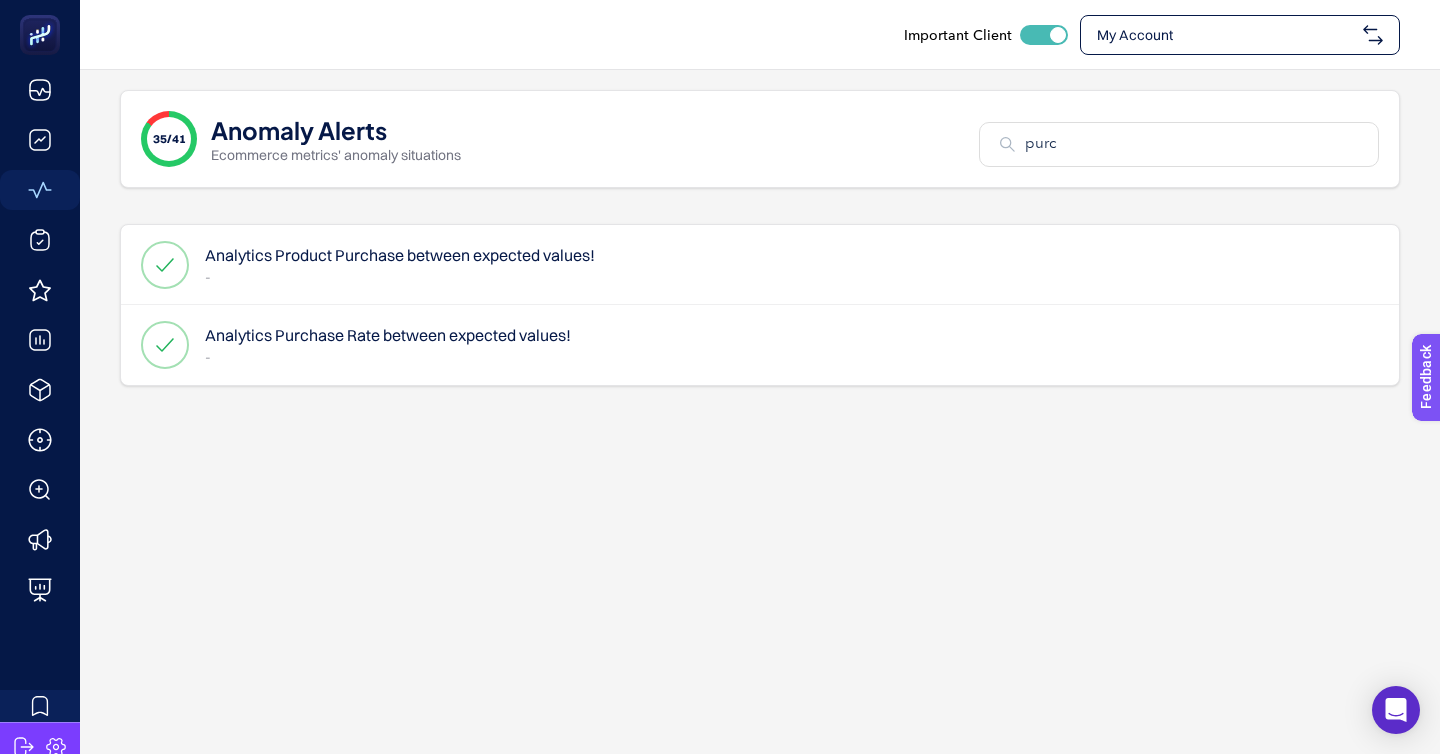 type on "purc" 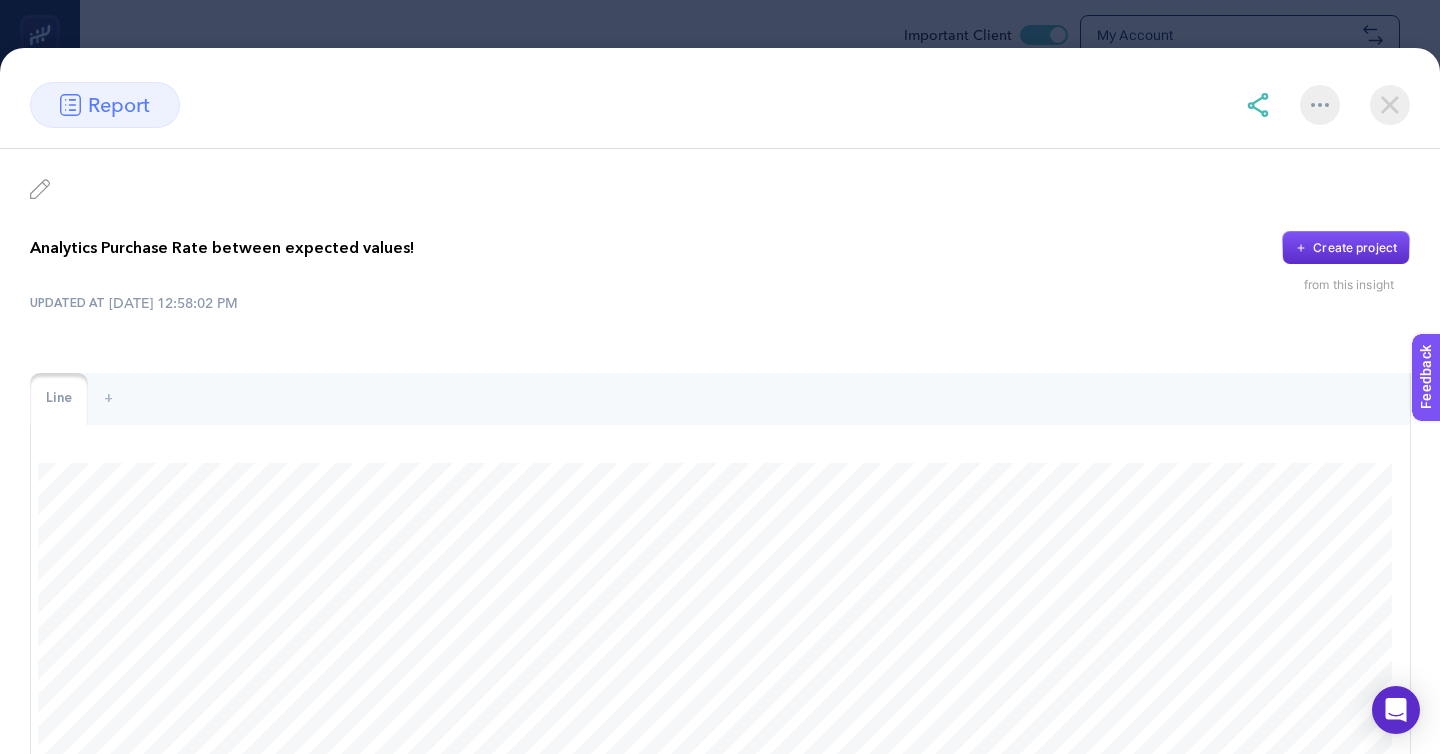 click at bounding box center [1390, 105] 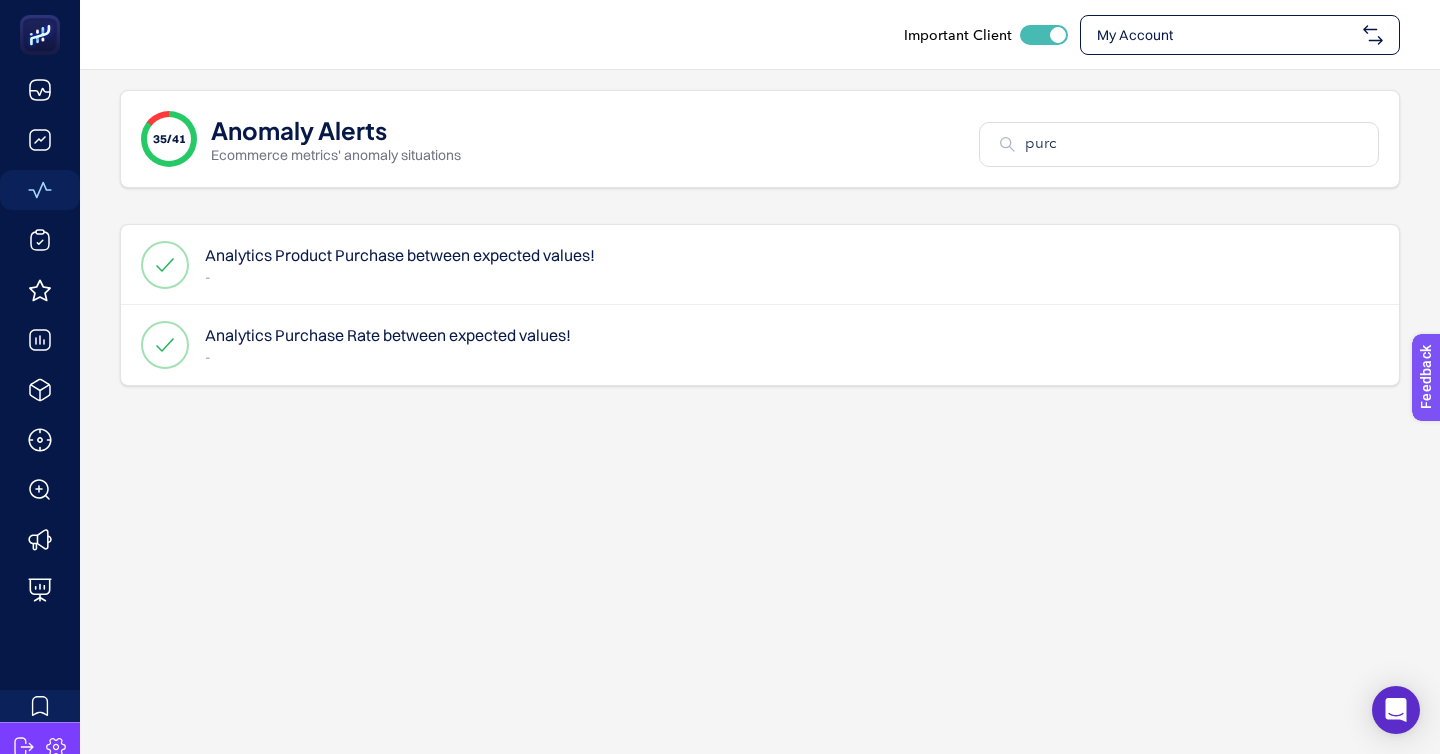 click on "purc" at bounding box center [1179, 144] 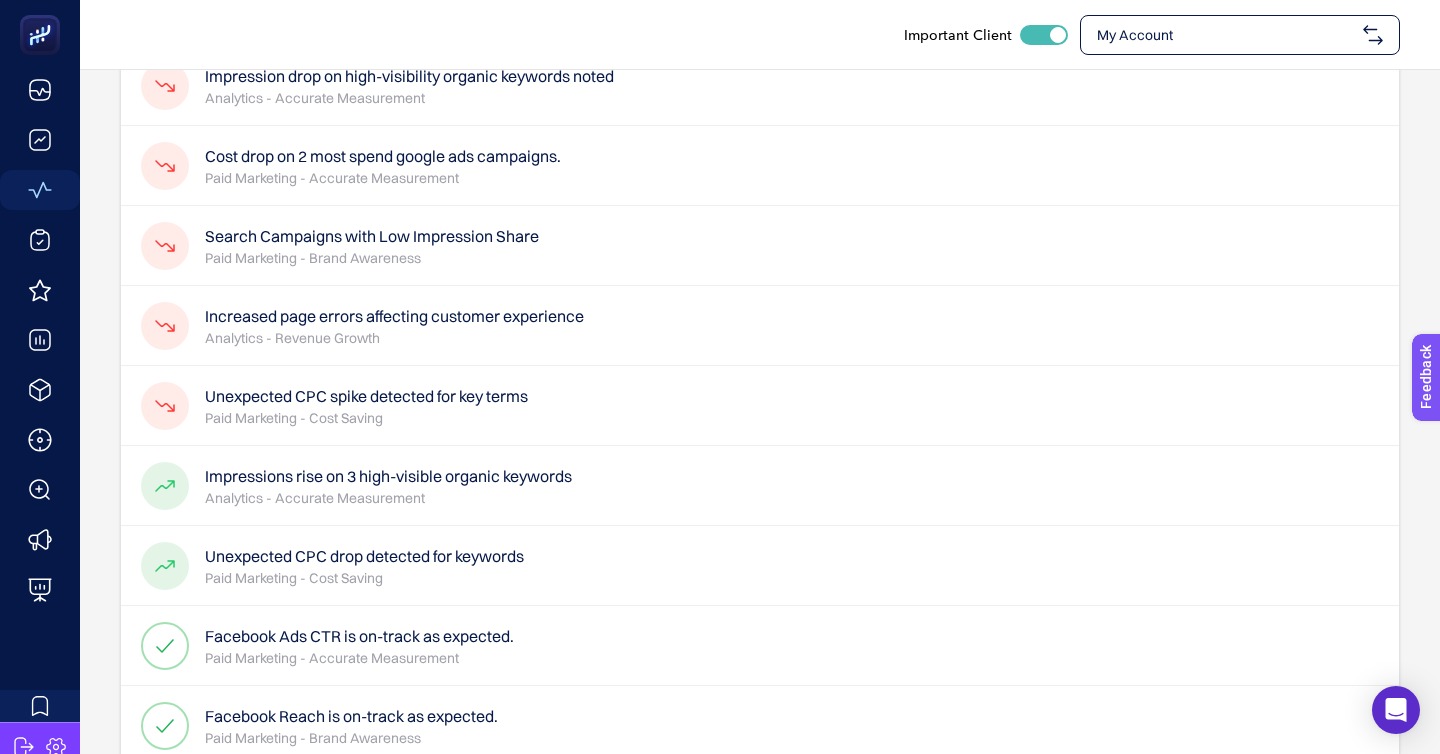 scroll, scrollTop: 446, scrollLeft: 0, axis: vertical 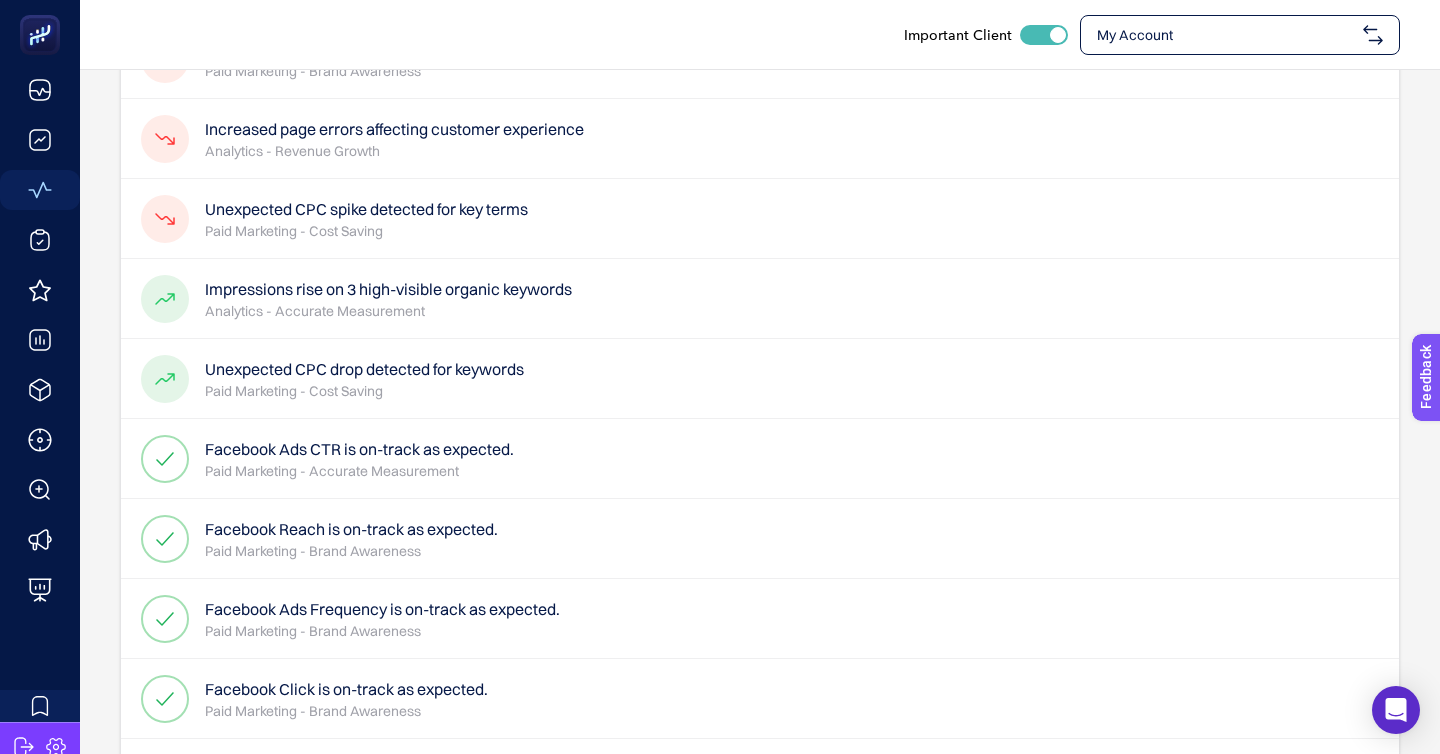type 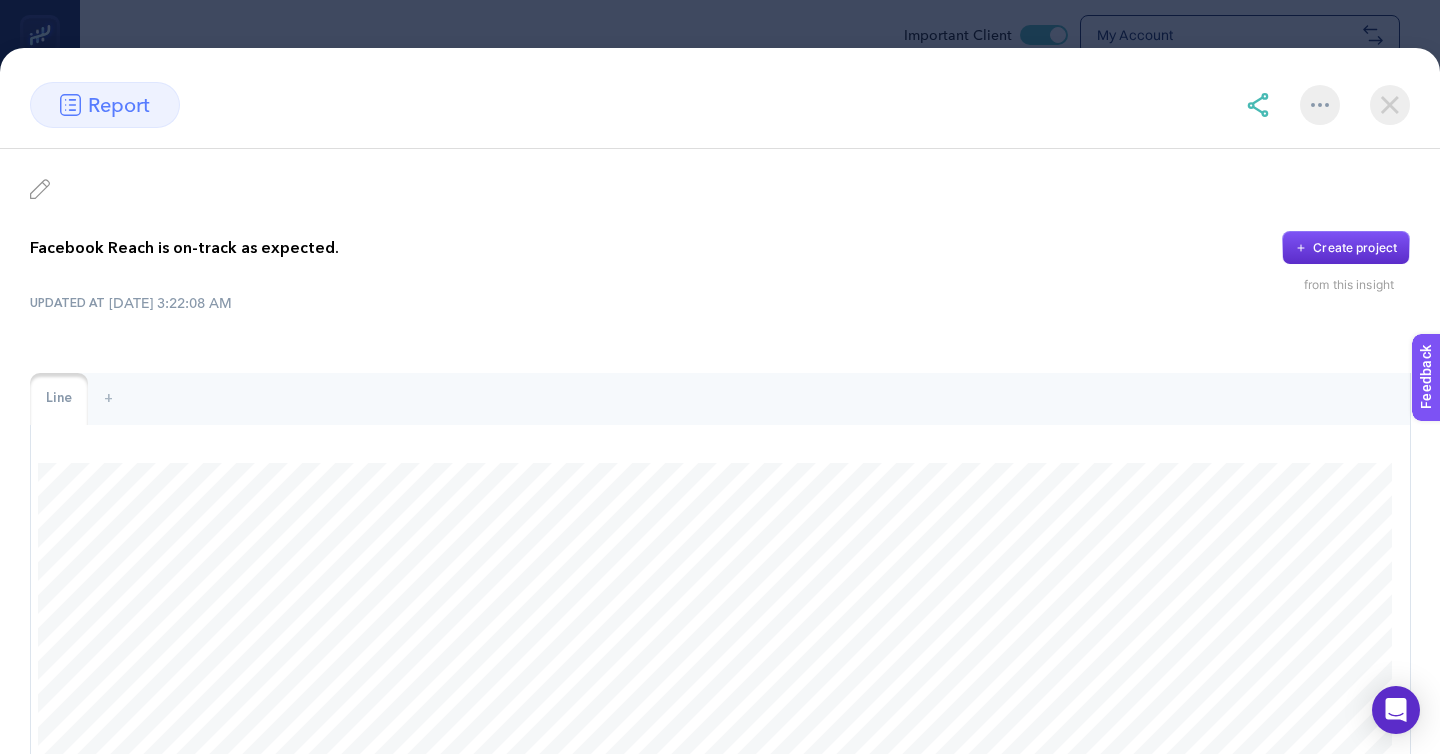 scroll, scrollTop: 25, scrollLeft: 0, axis: vertical 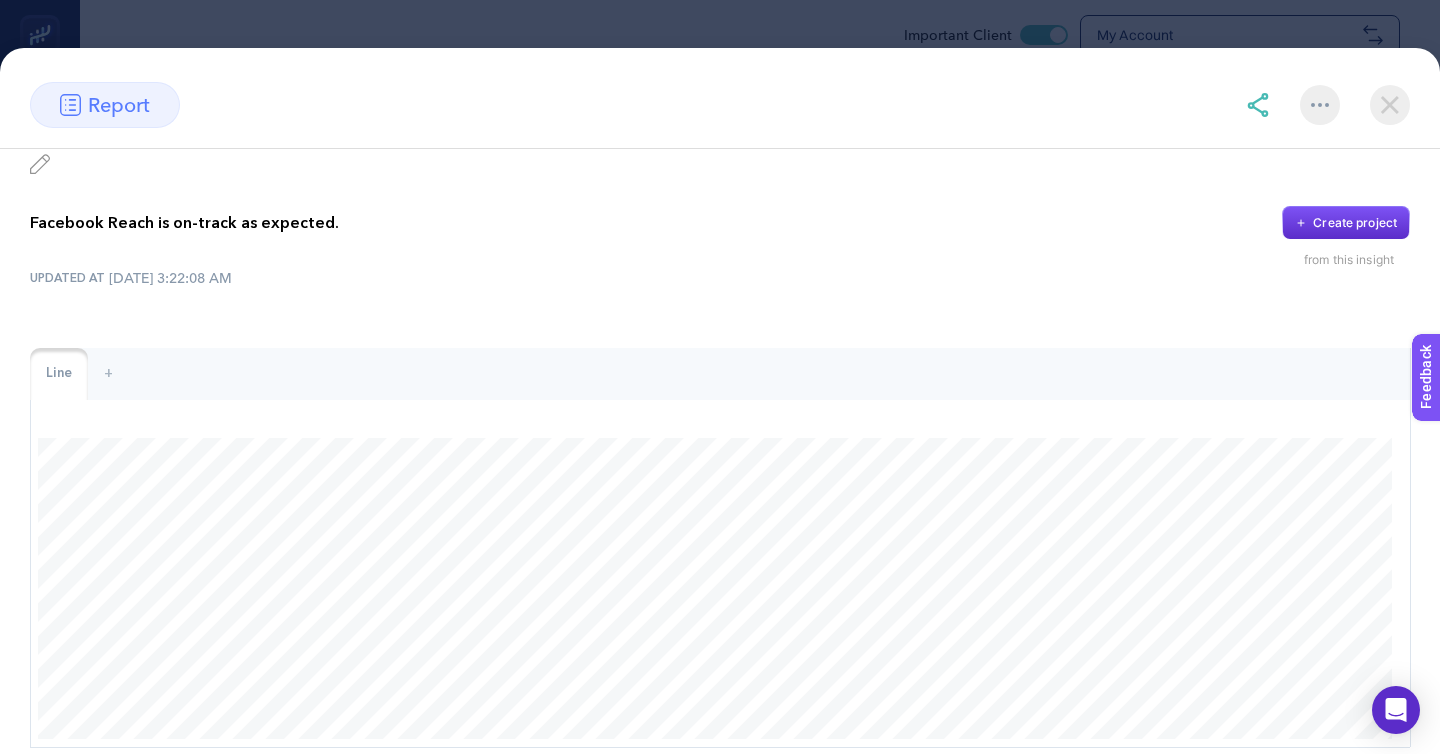 click on "report" at bounding box center [720, 105] 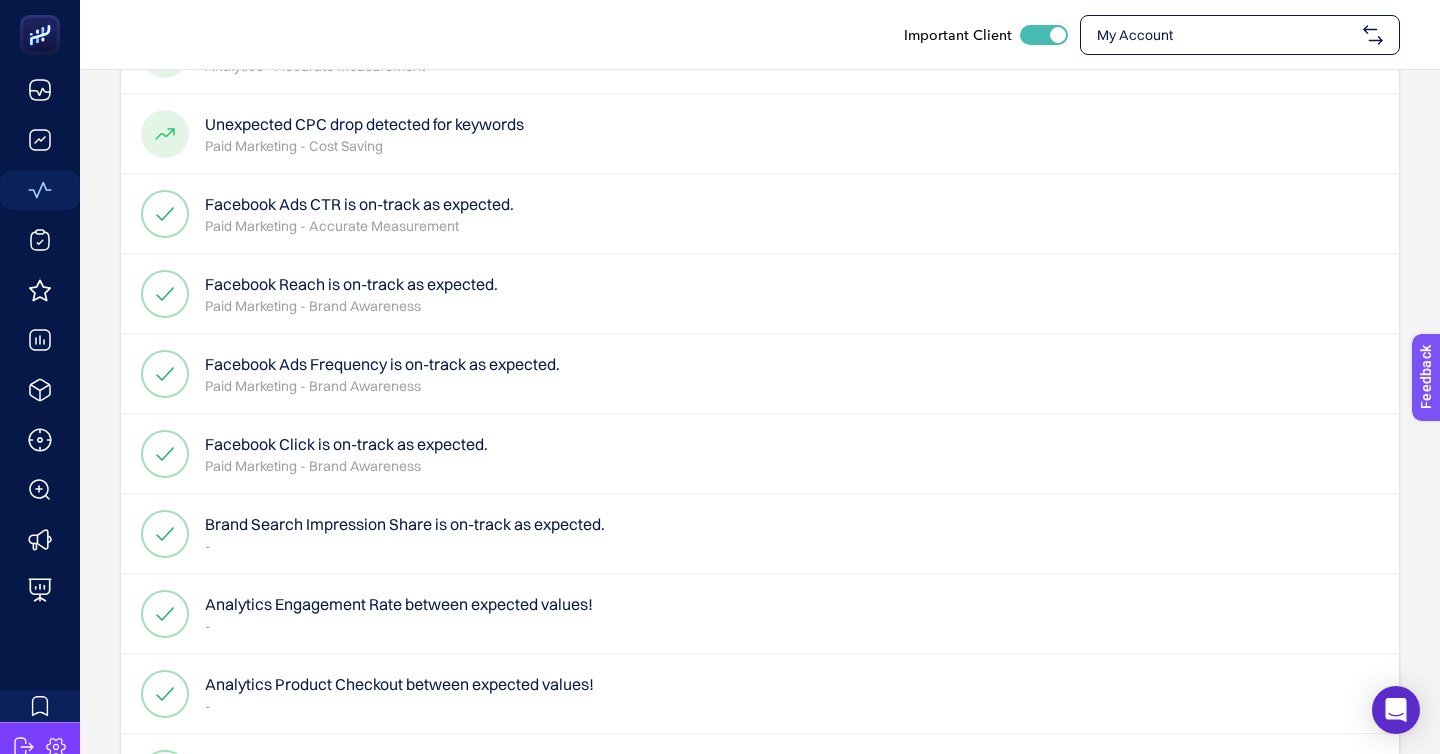 scroll, scrollTop: 757, scrollLeft: 0, axis: vertical 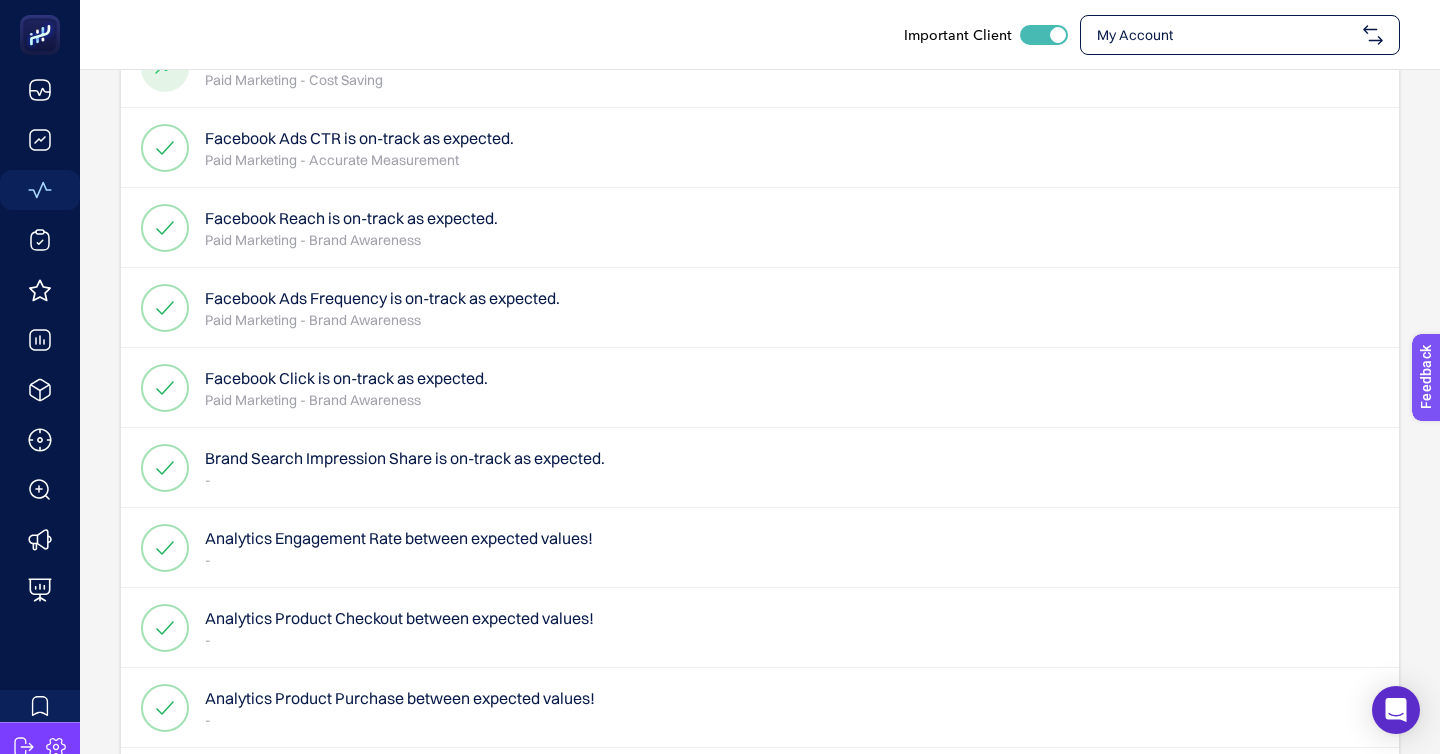 click on "Analytics Product Purchase between expected values!  -" 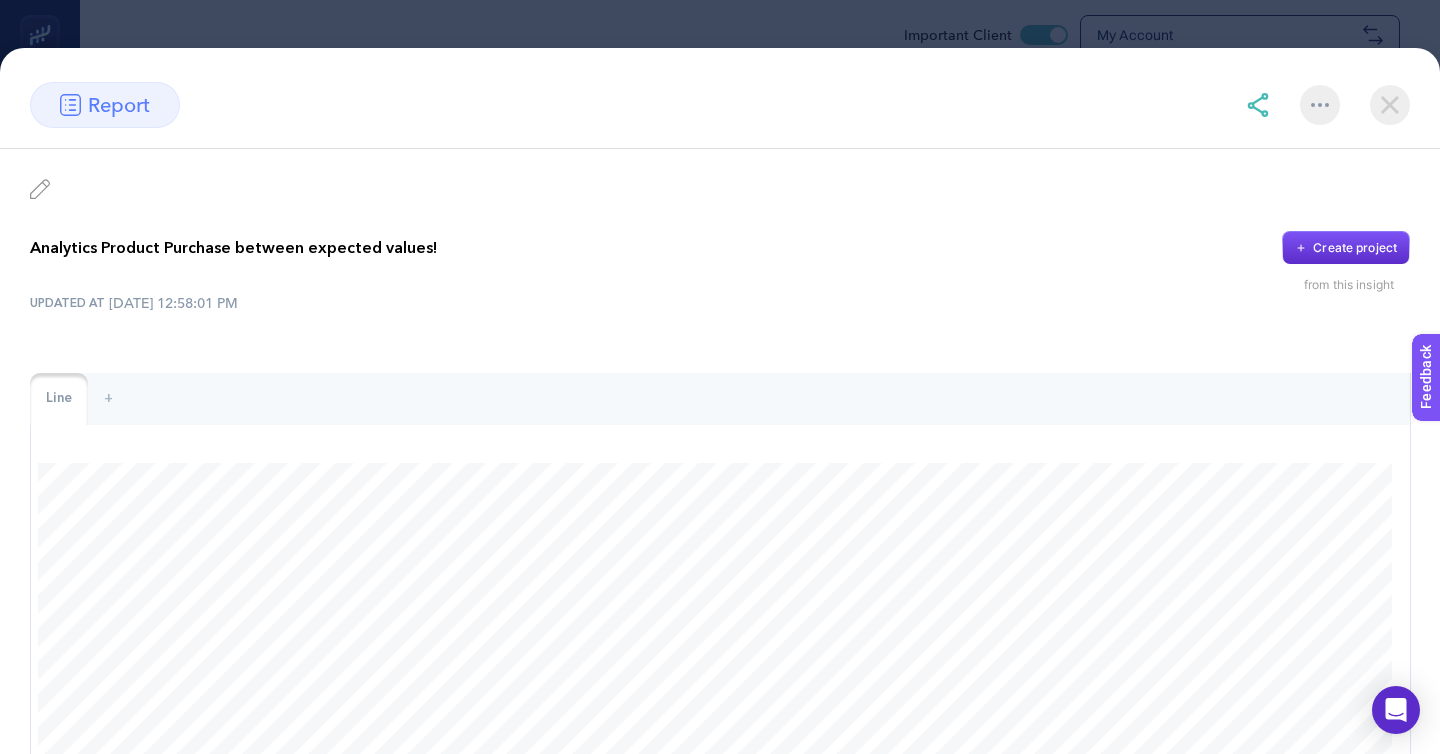 click at bounding box center (1390, 105) 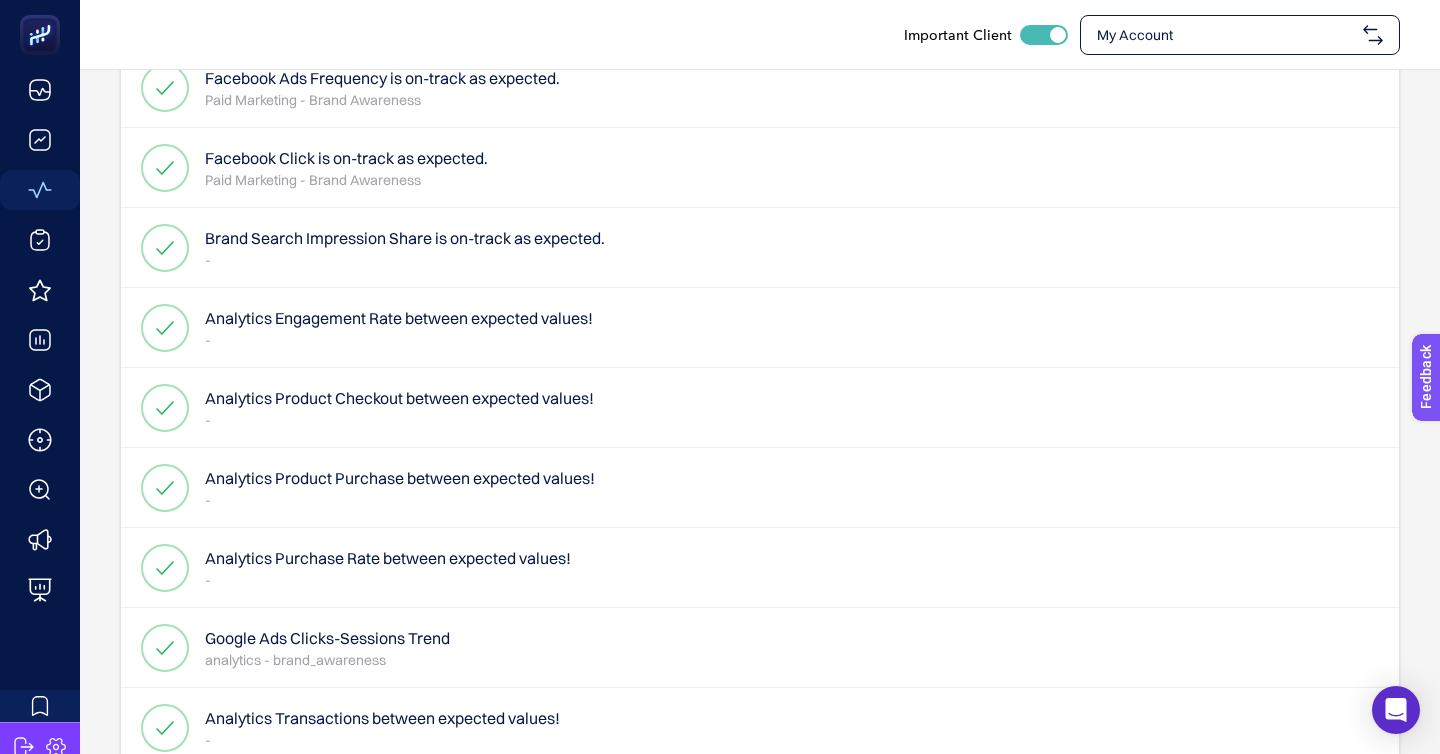 scroll, scrollTop: 1264, scrollLeft: 0, axis: vertical 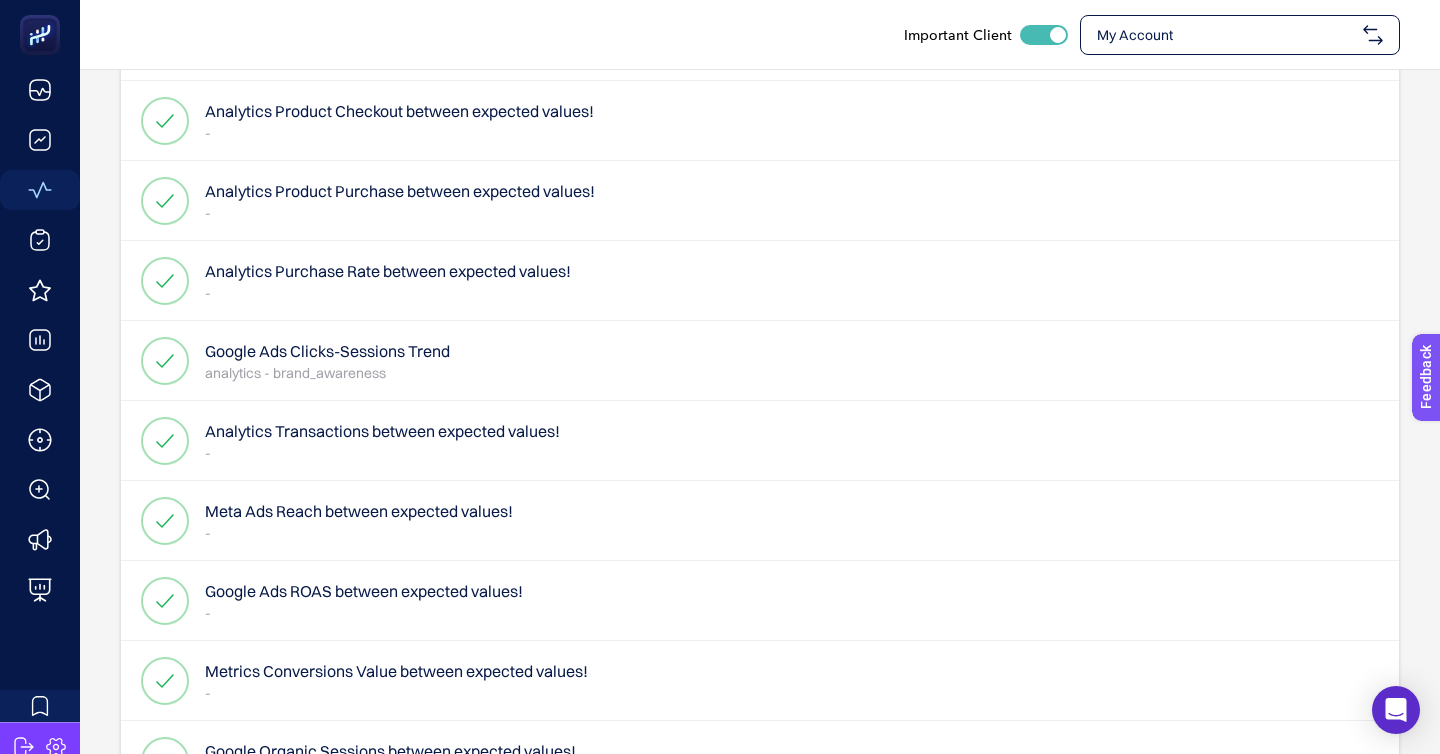 click on "Metrics Conversions Value between expected values!  -" 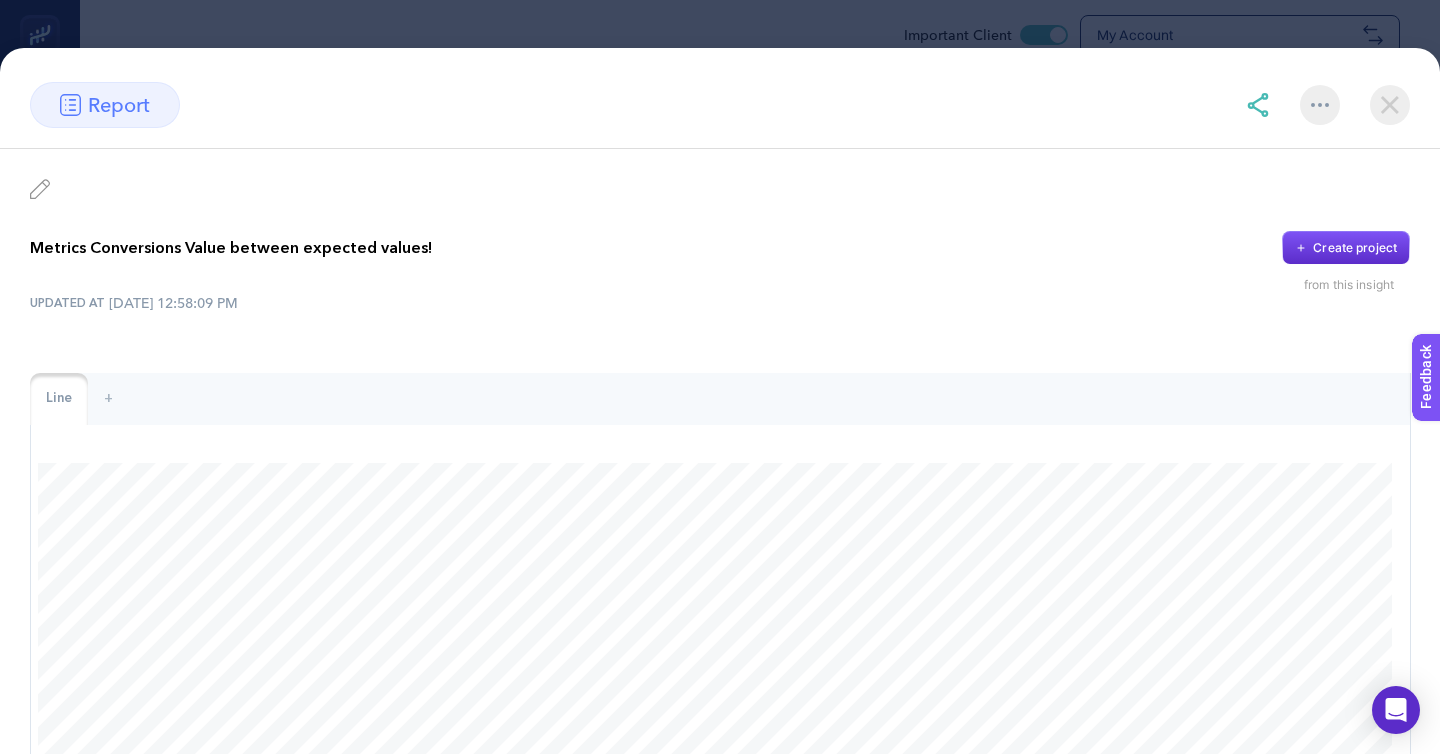 click at bounding box center [1390, 105] 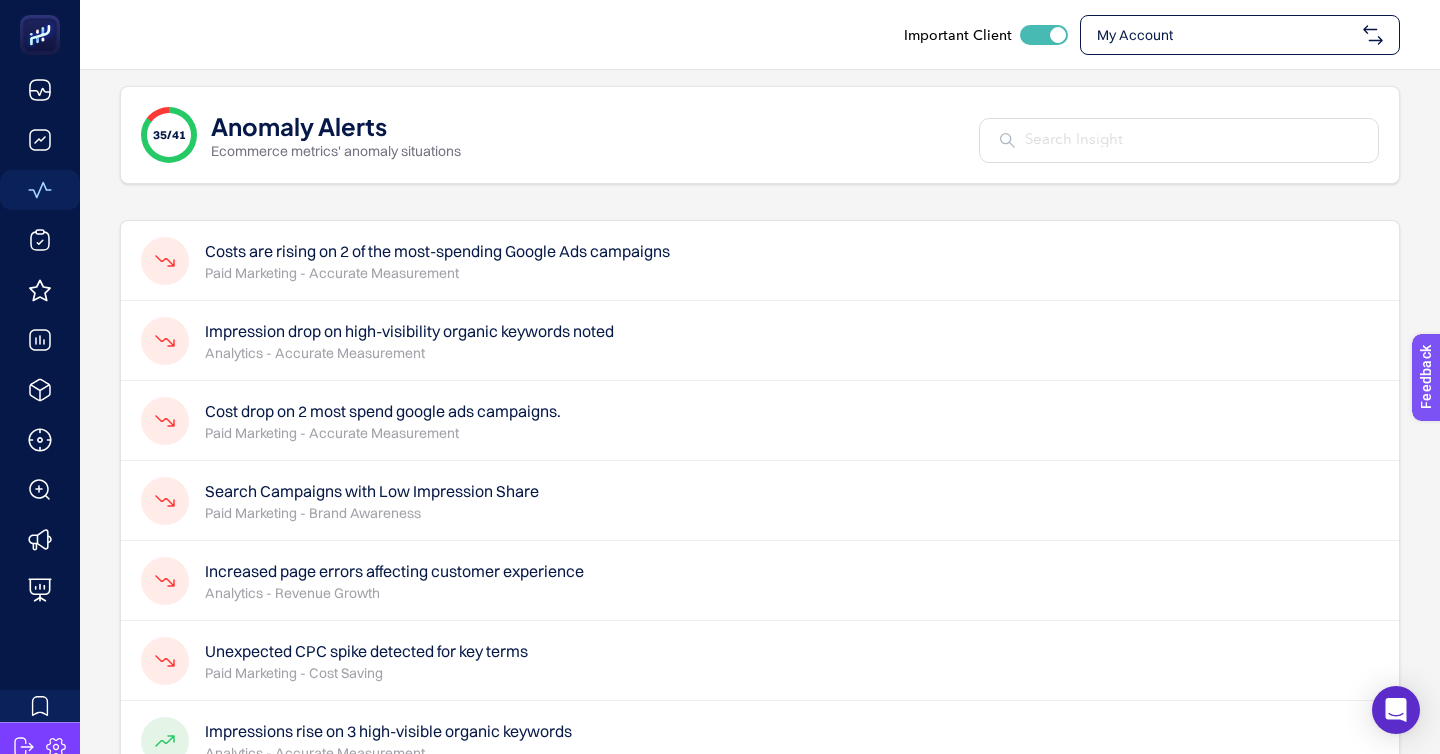 scroll, scrollTop: 0, scrollLeft: 0, axis: both 